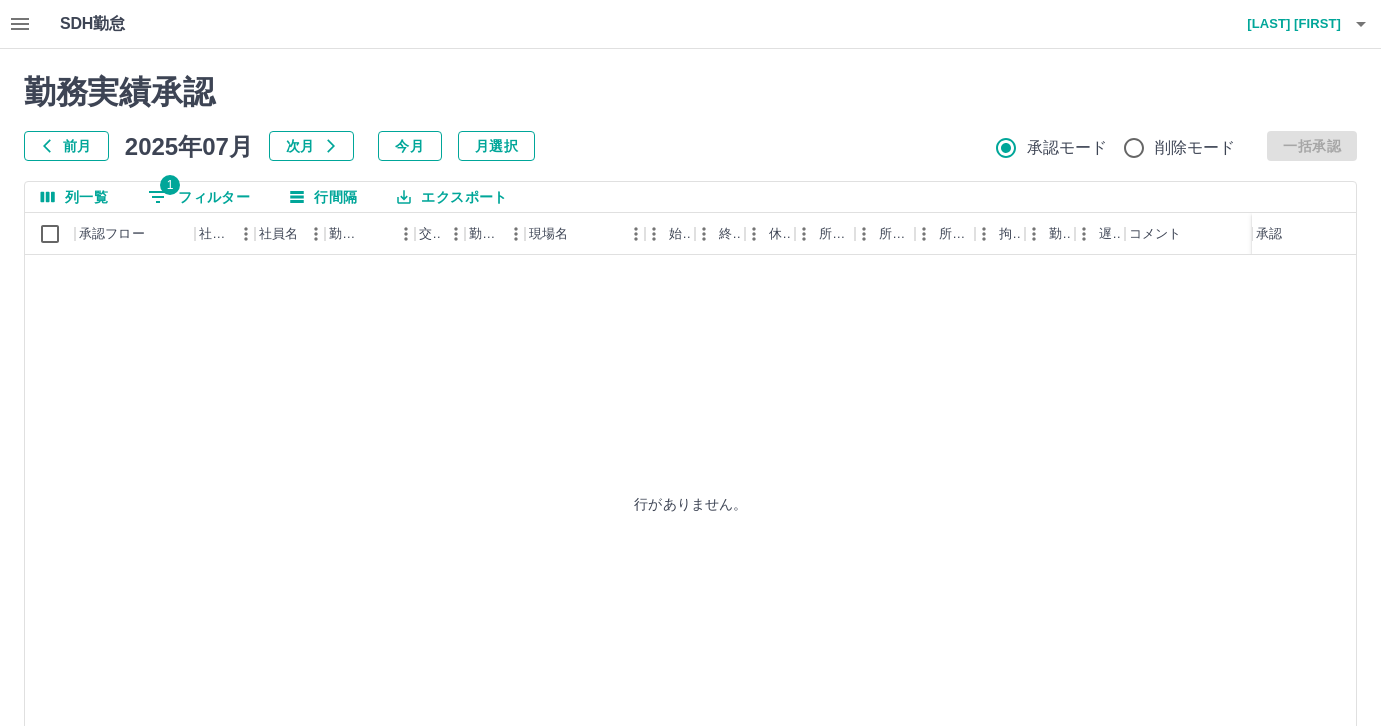 scroll, scrollTop: 118, scrollLeft: 0, axis: vertical 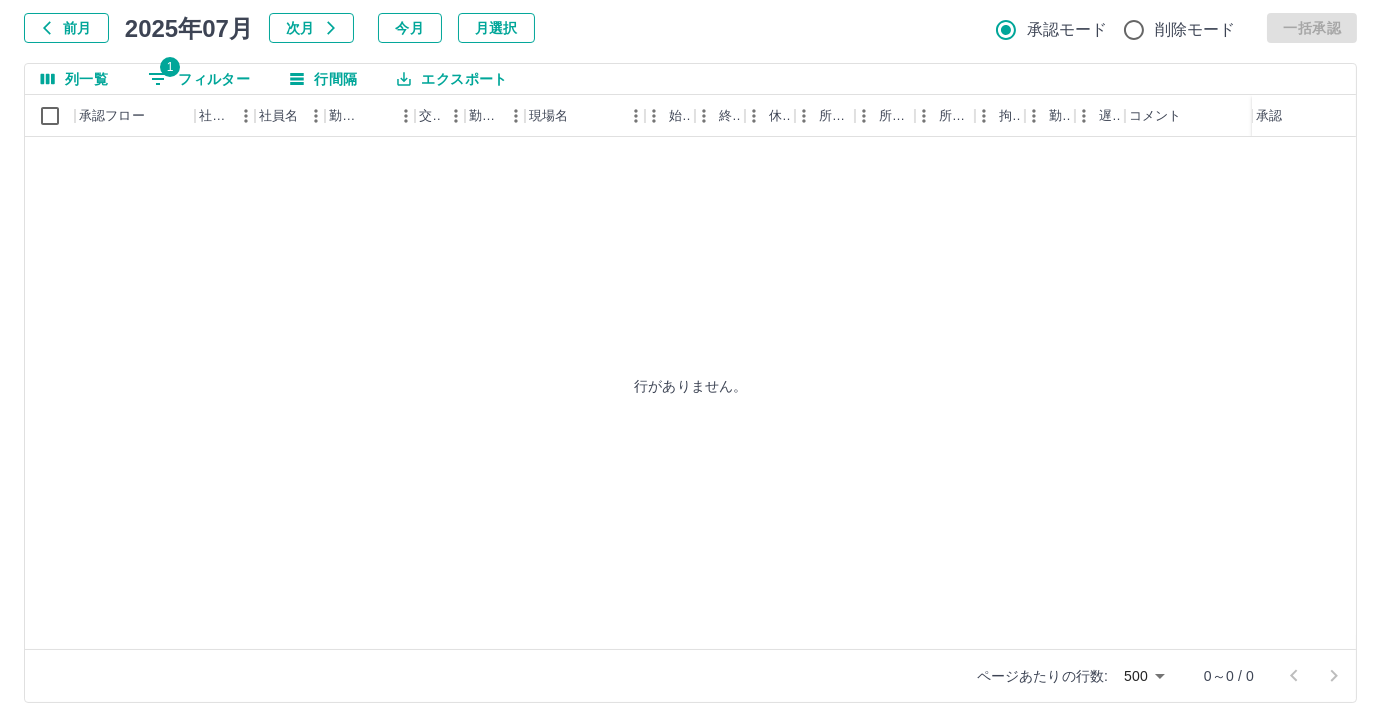 click on "1 フィルター" at bounding box center [199, 79] 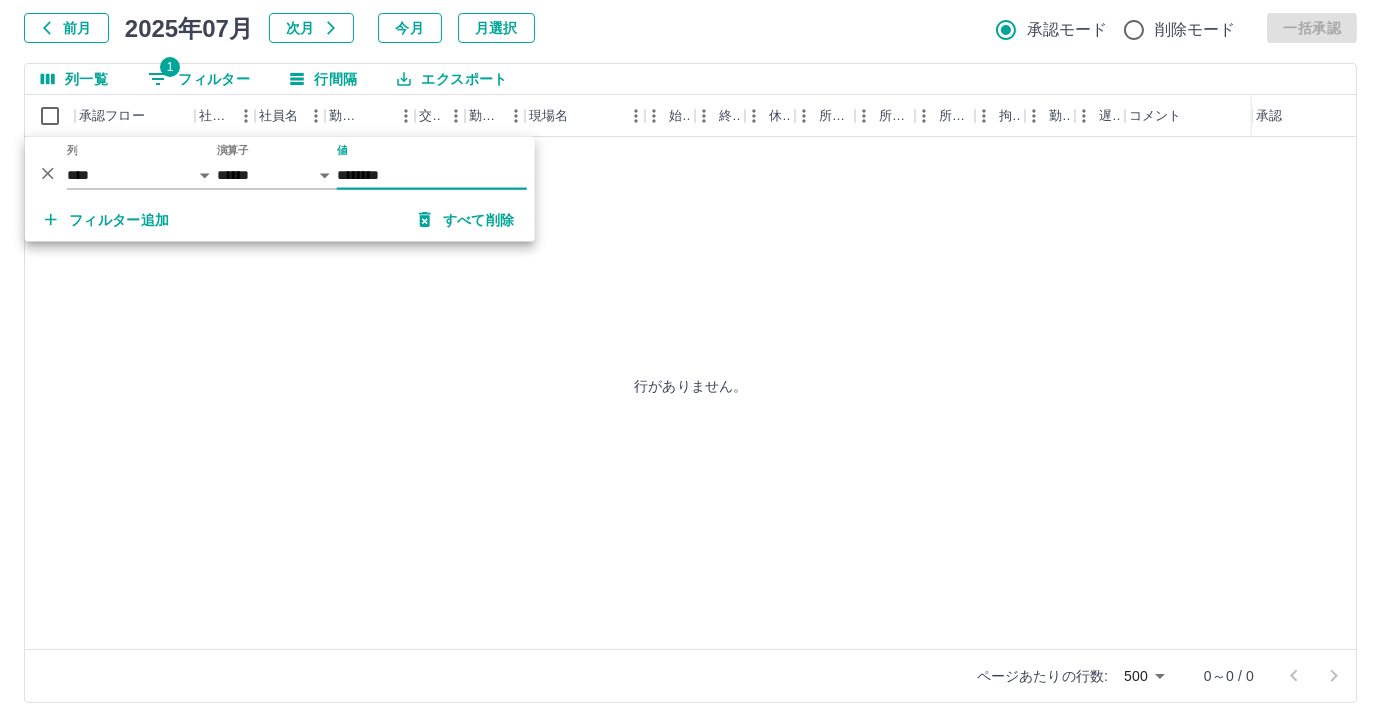 click on "********" at bounding box center [432, 175] 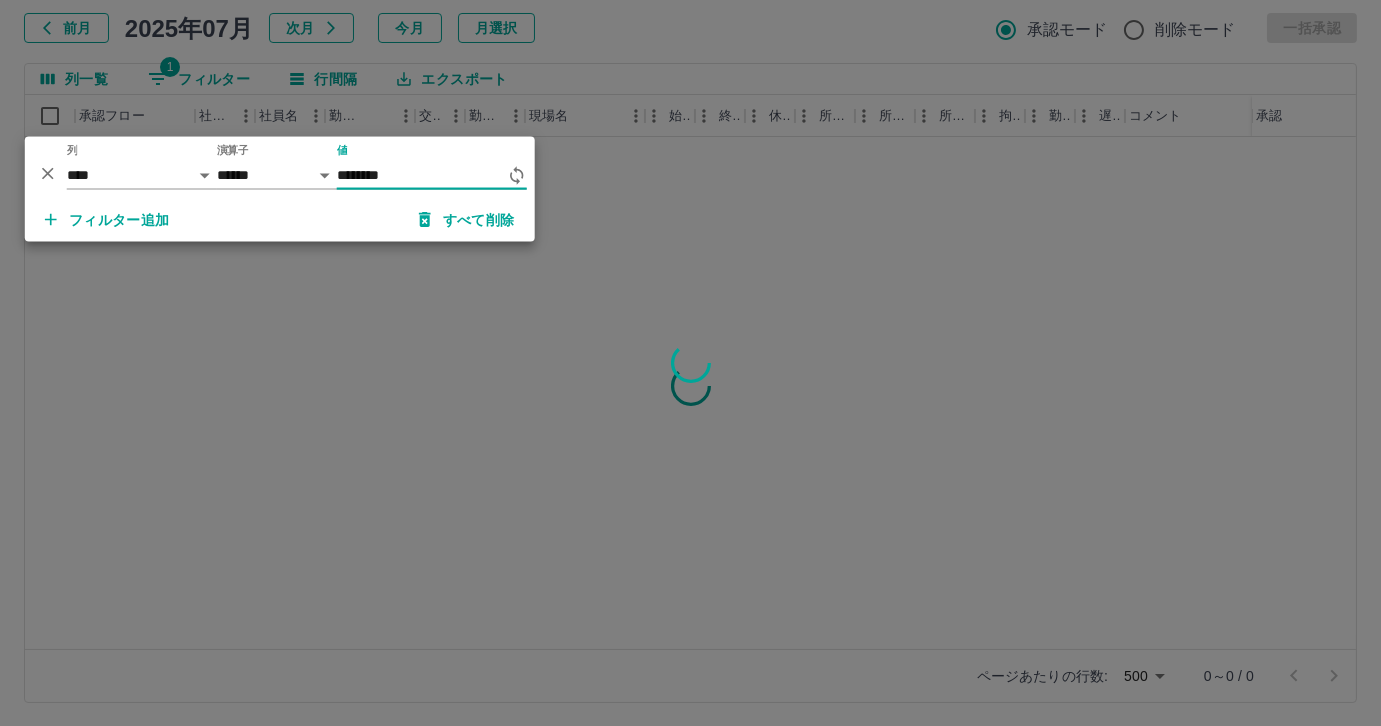 type on "********" 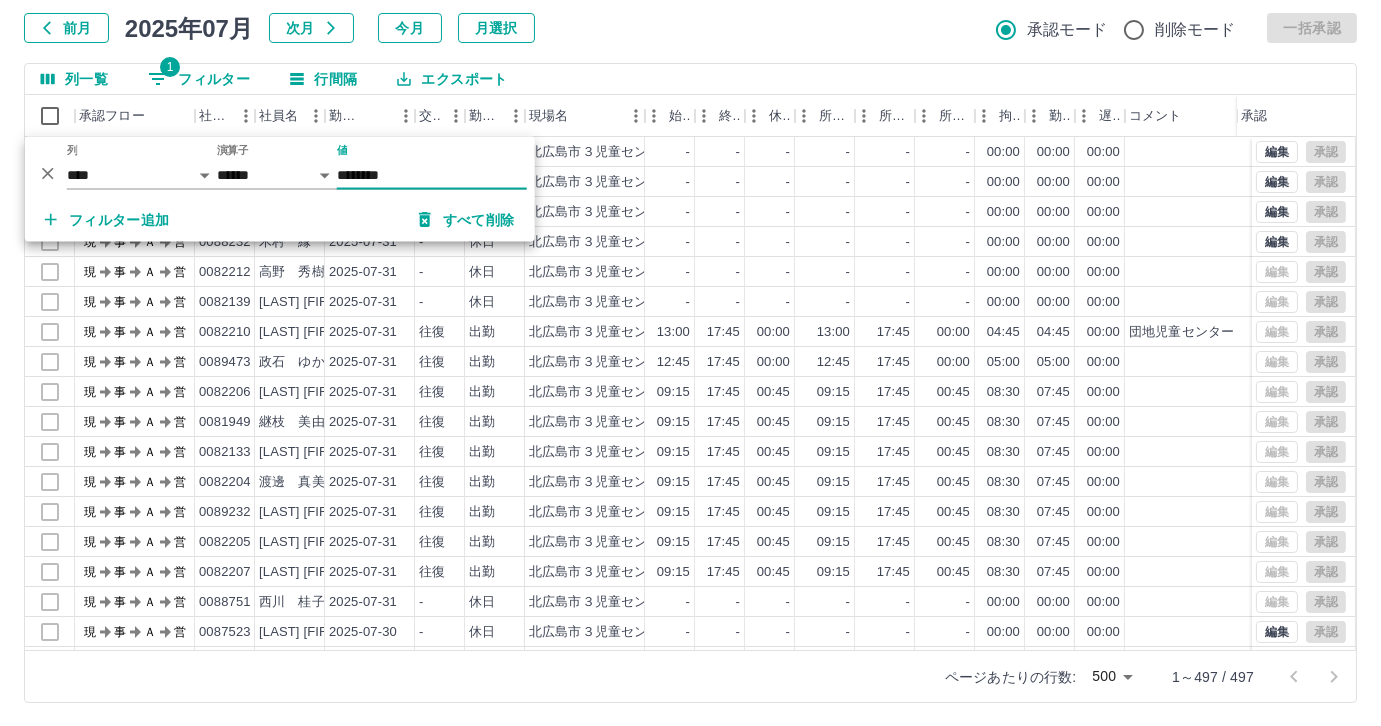 click on "前月 2025年07月 次月 今月 月選択 承認モード 削除モード 一括承認" at bounding box center (690, 28) 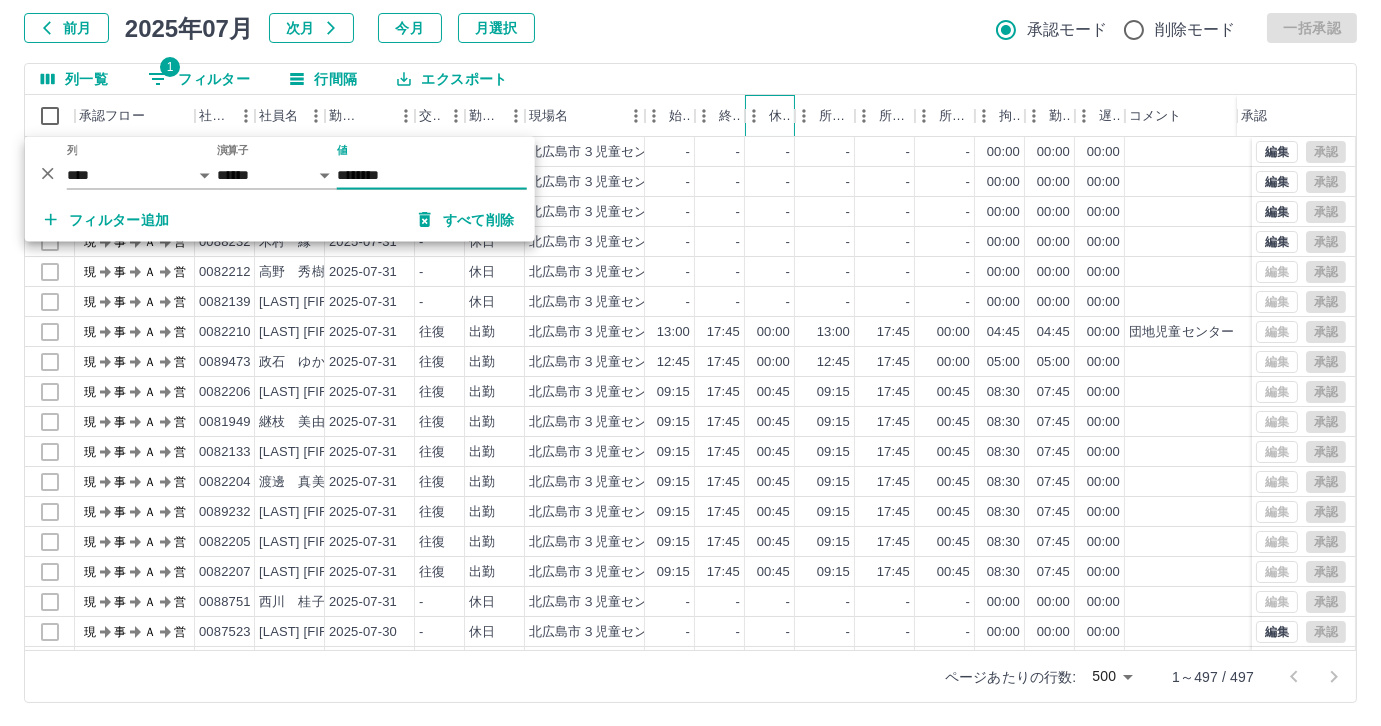 click at bounding box center [754, 116] 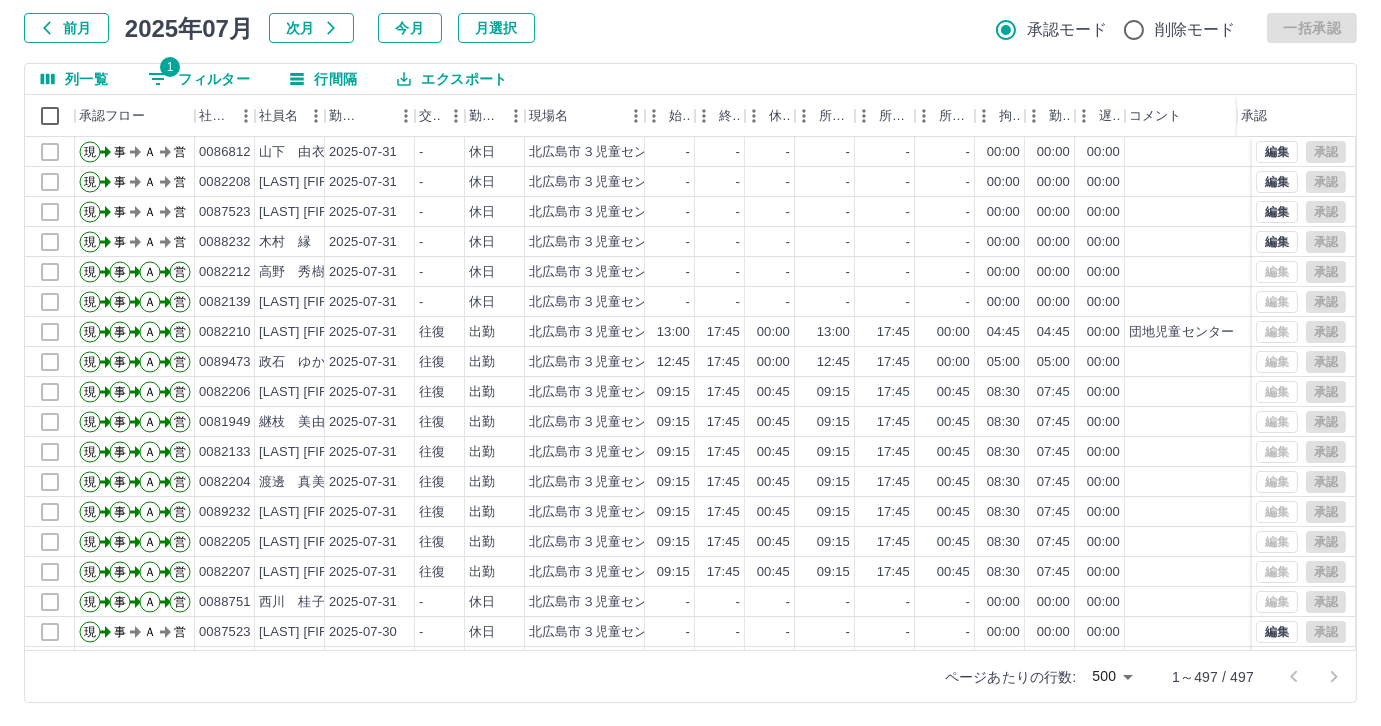 select on "**********" 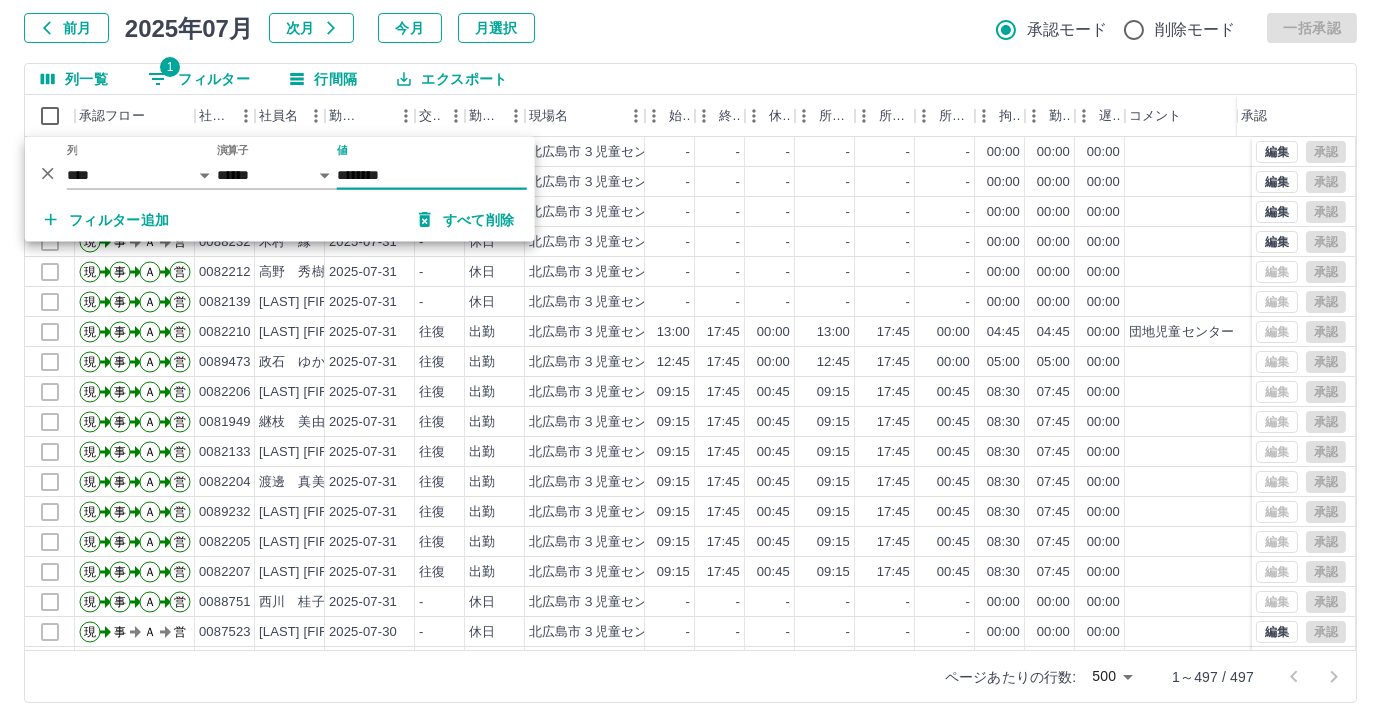 click on "********" at bounding box center [432, 175] 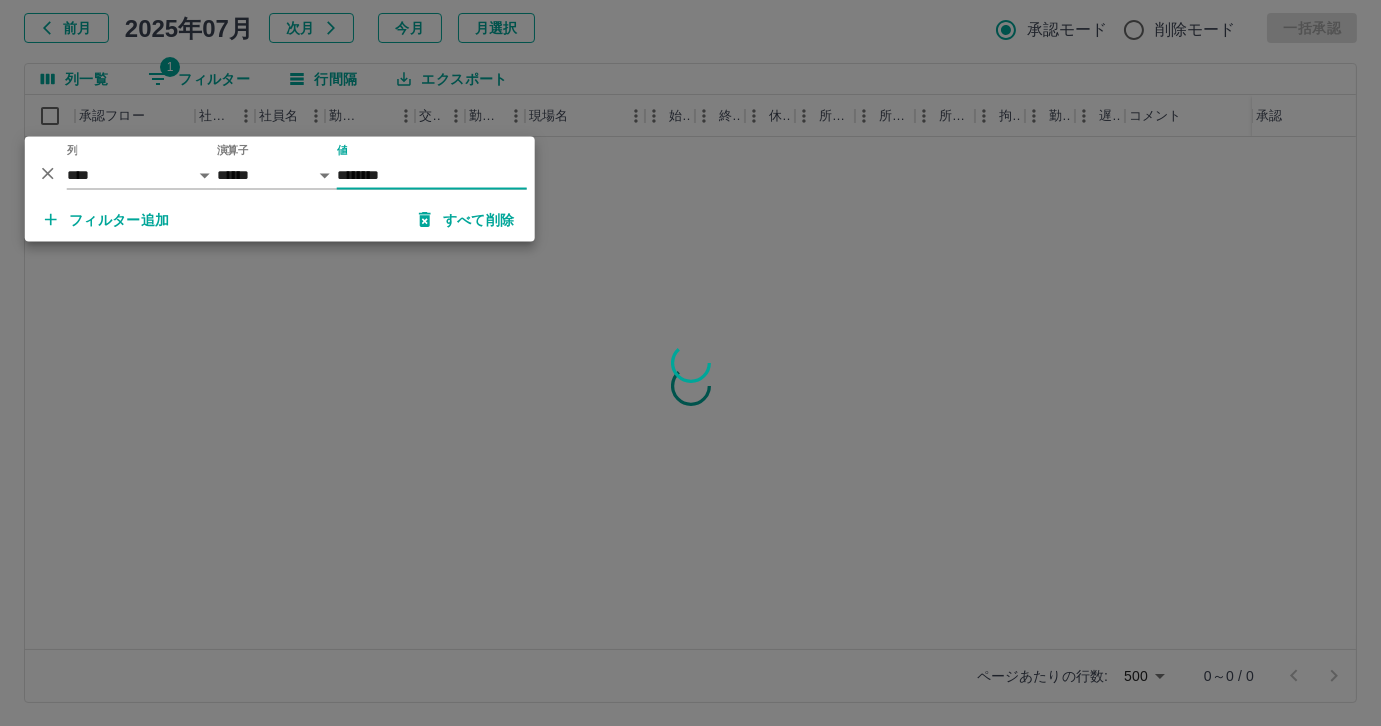 type on "********" 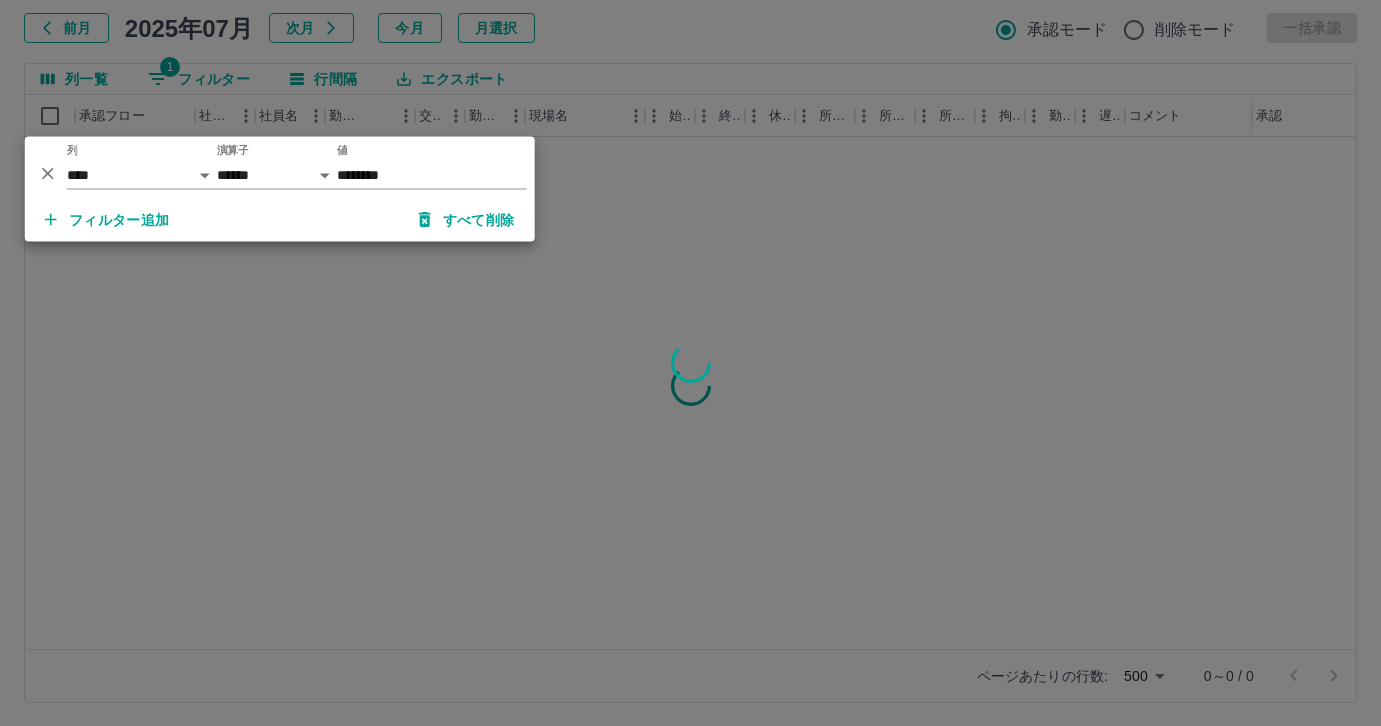 click at bounding box center [690, 363] 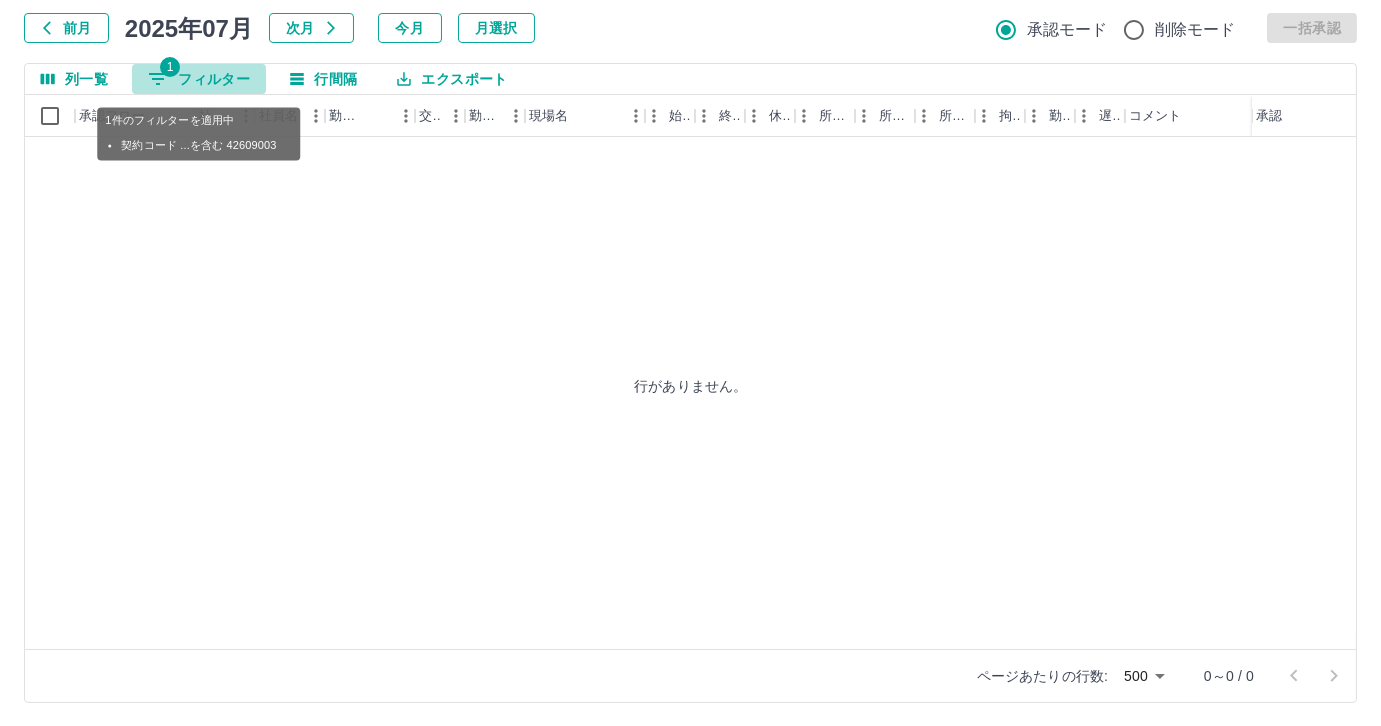 click on "1 フィルター" at bounding box center (199, 79) 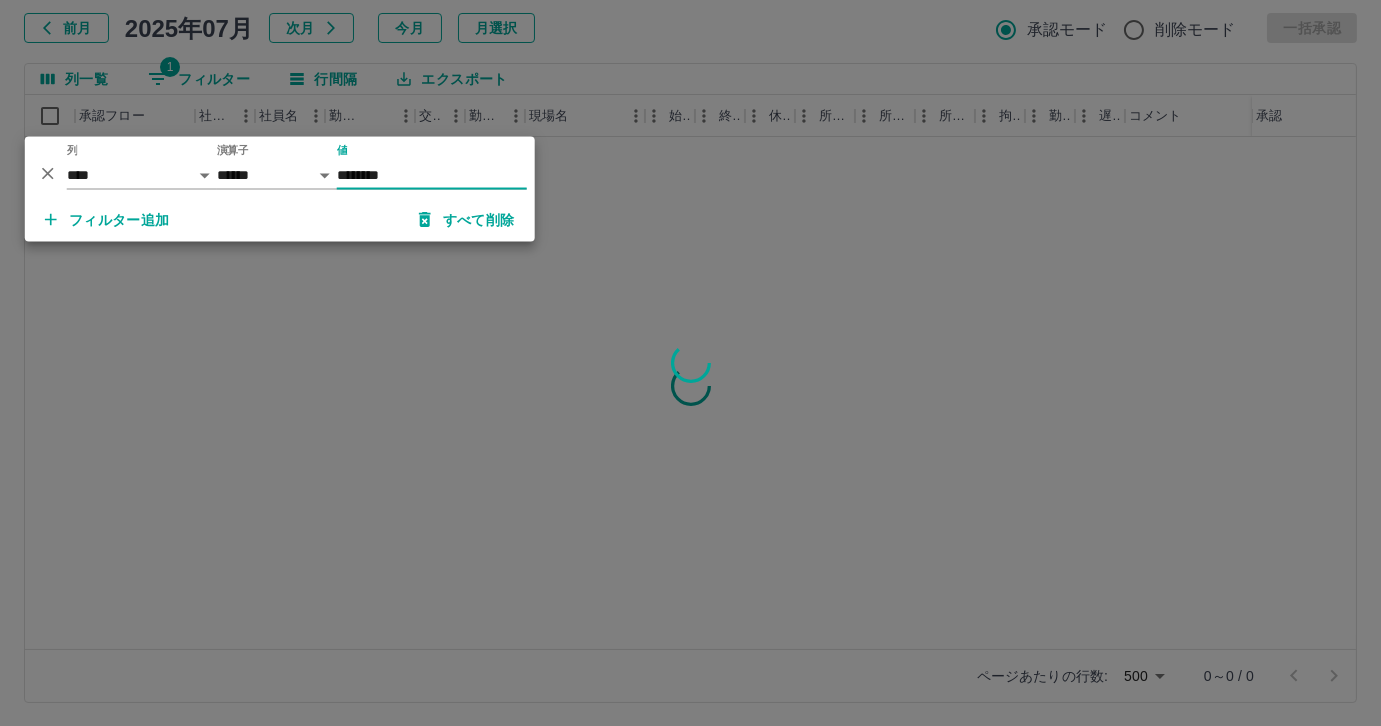 type on "********" 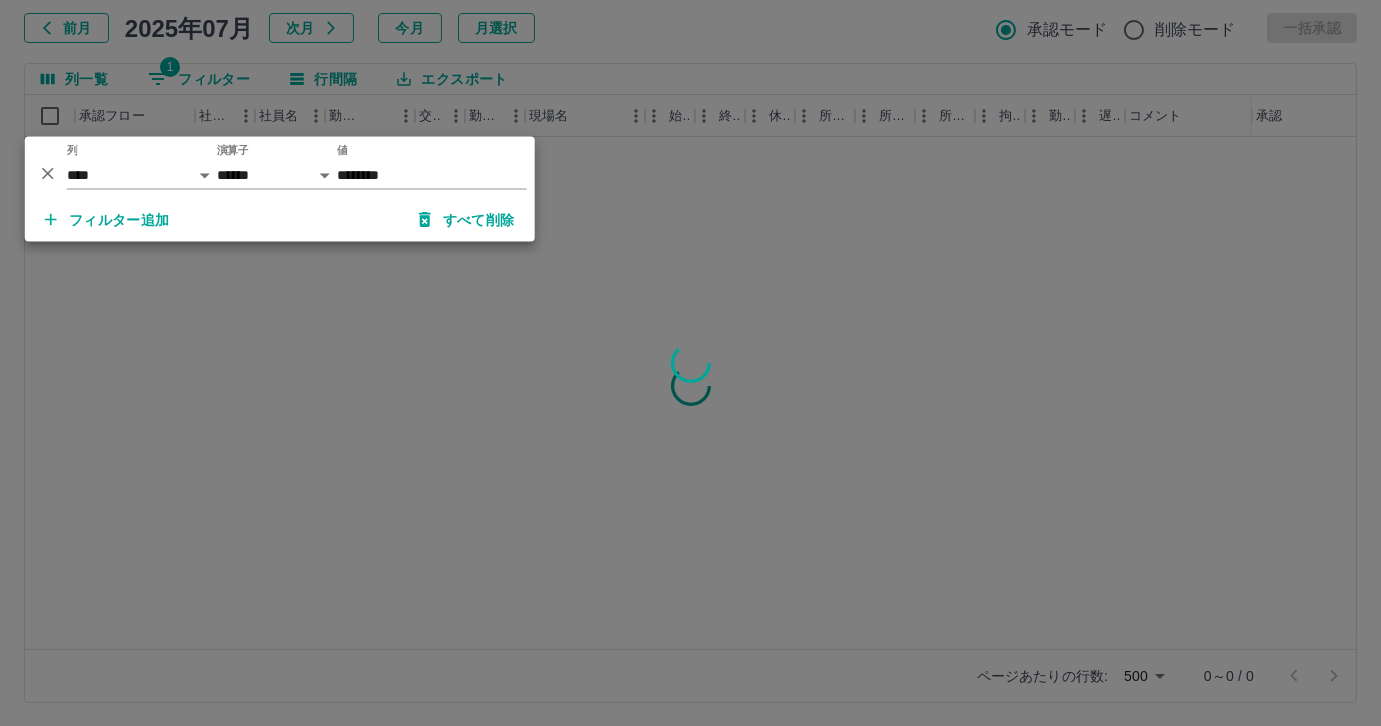 click at bounding box center [690, 363] 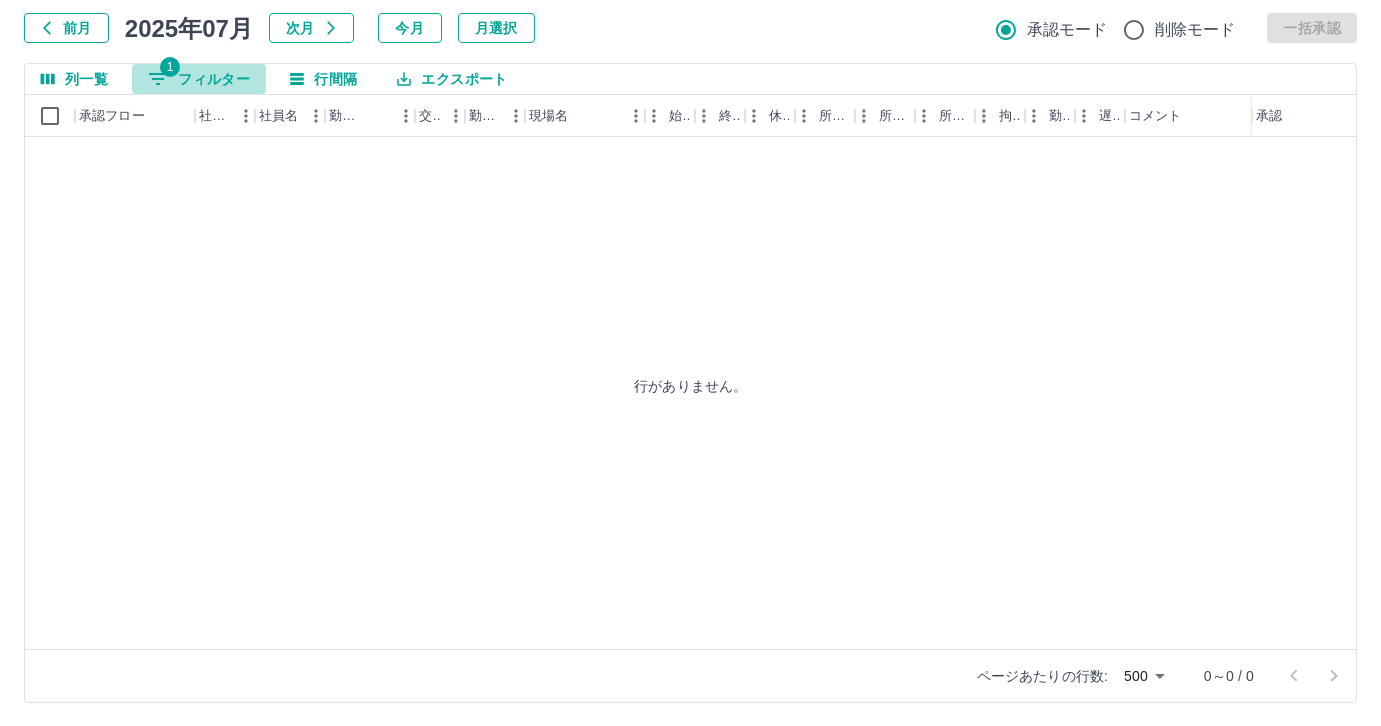 click on "1 フィルター" at bounding box center [199, 79] 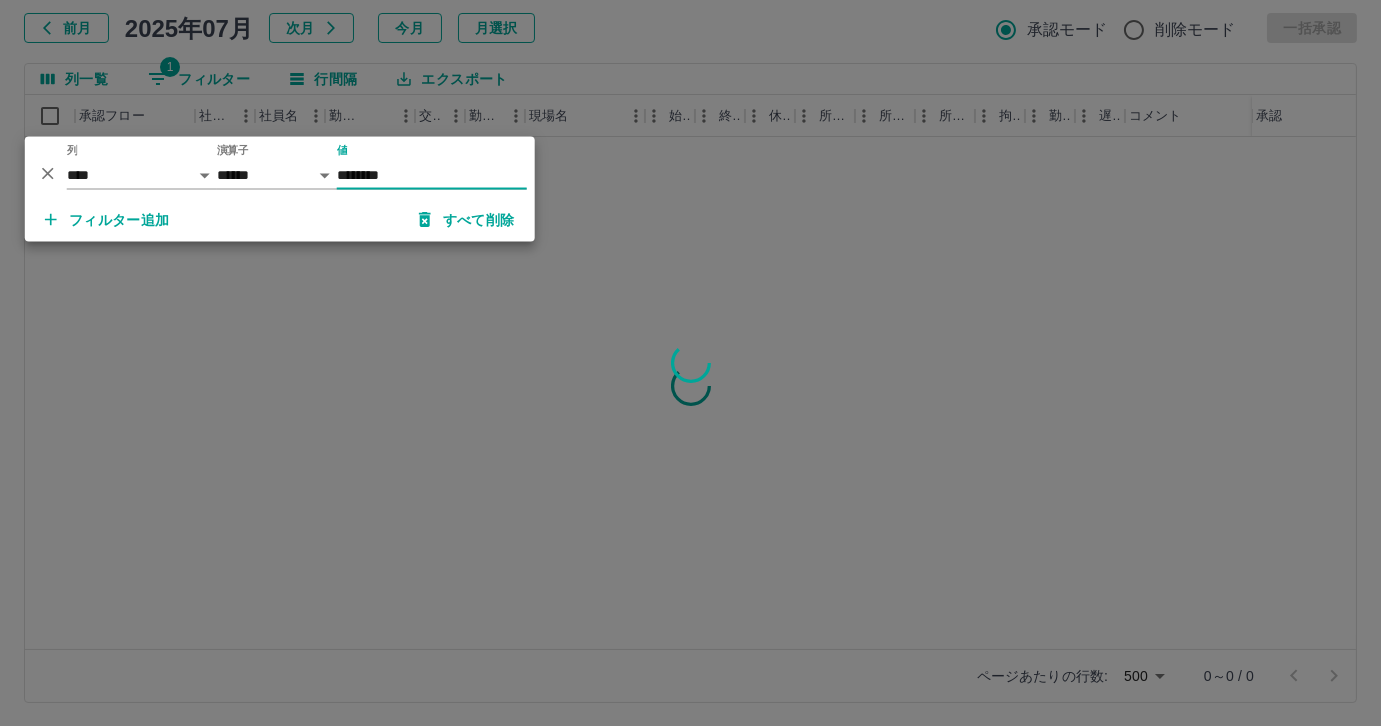 type on "********" 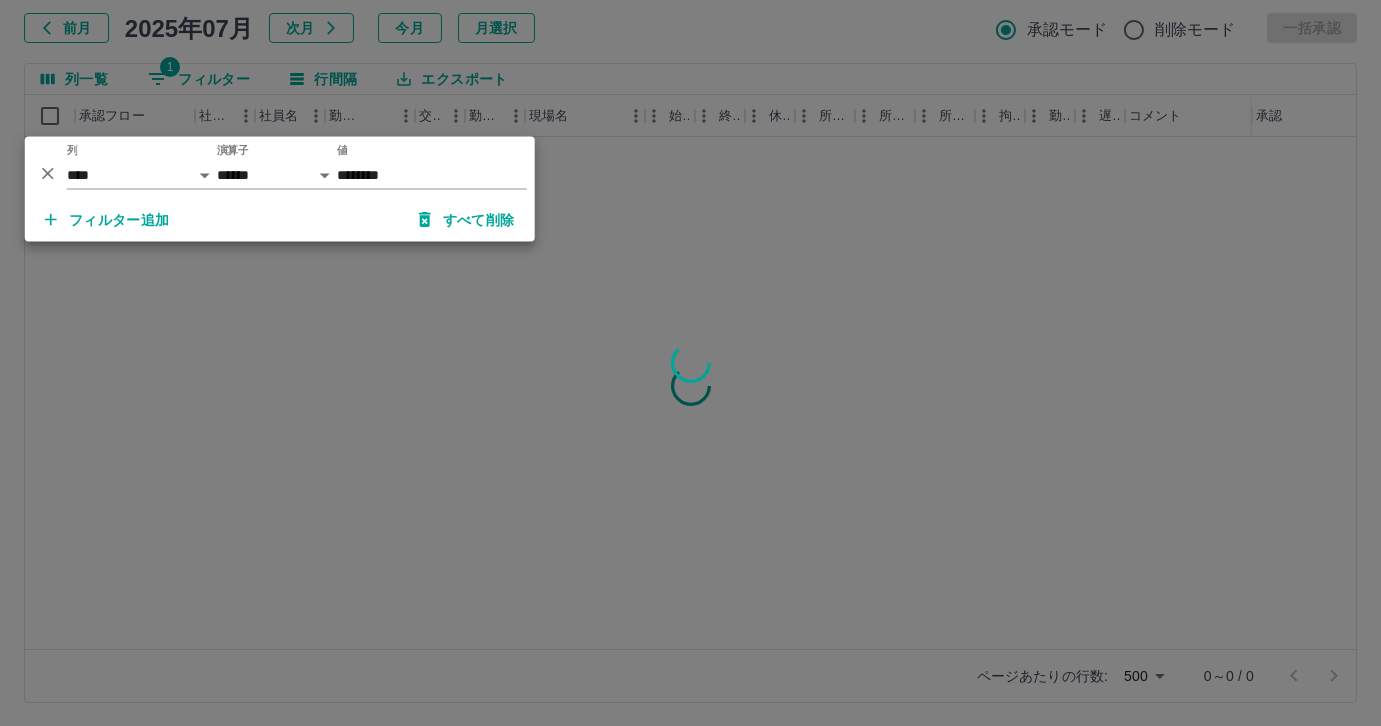 click at bounding box center (690, 363) 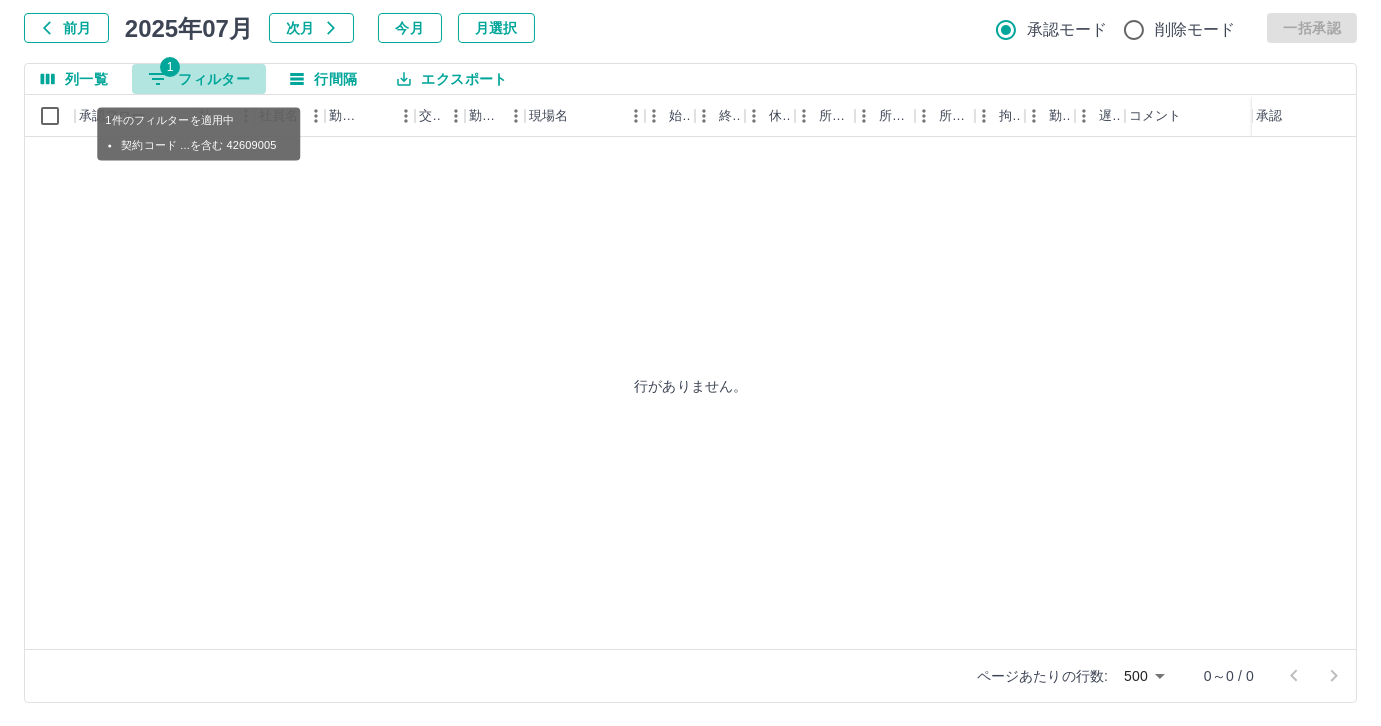 click on "1 フィルター" at bounding box center (199, 79) 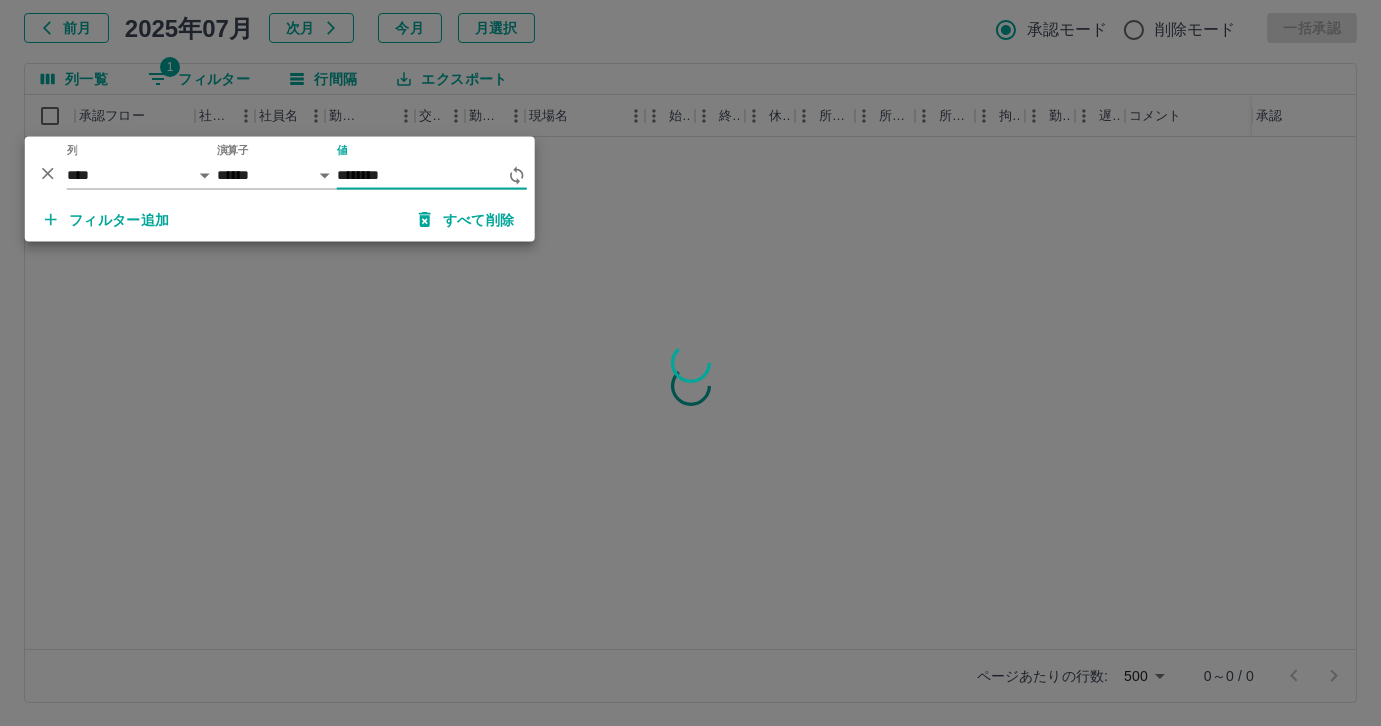type on "********" 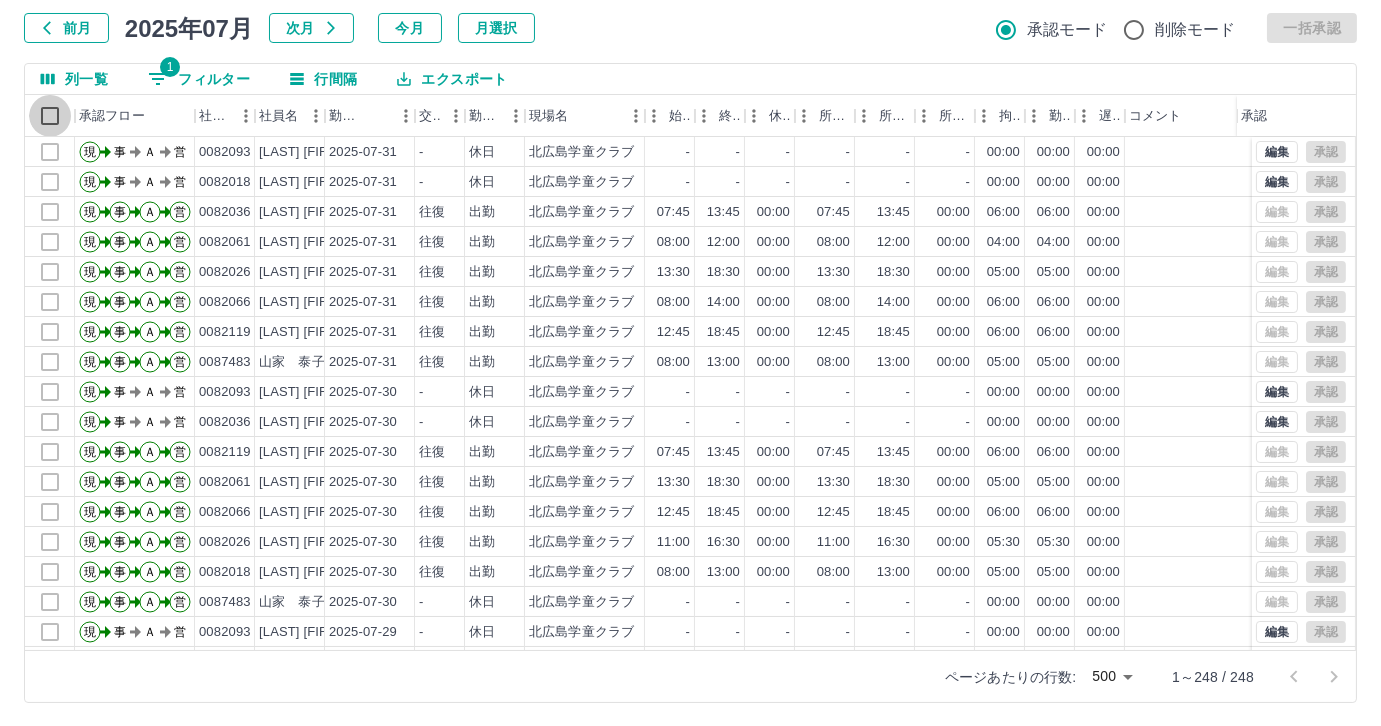 select on "**********" 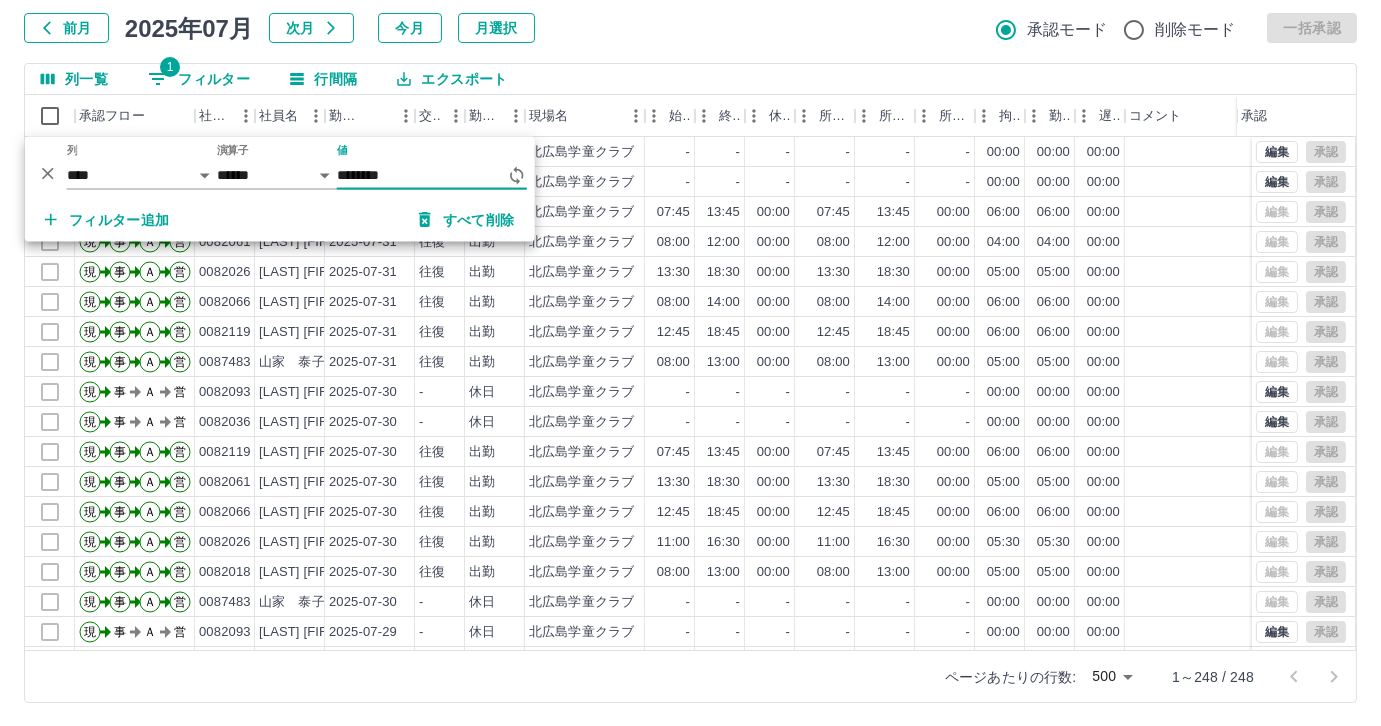 type on "********" 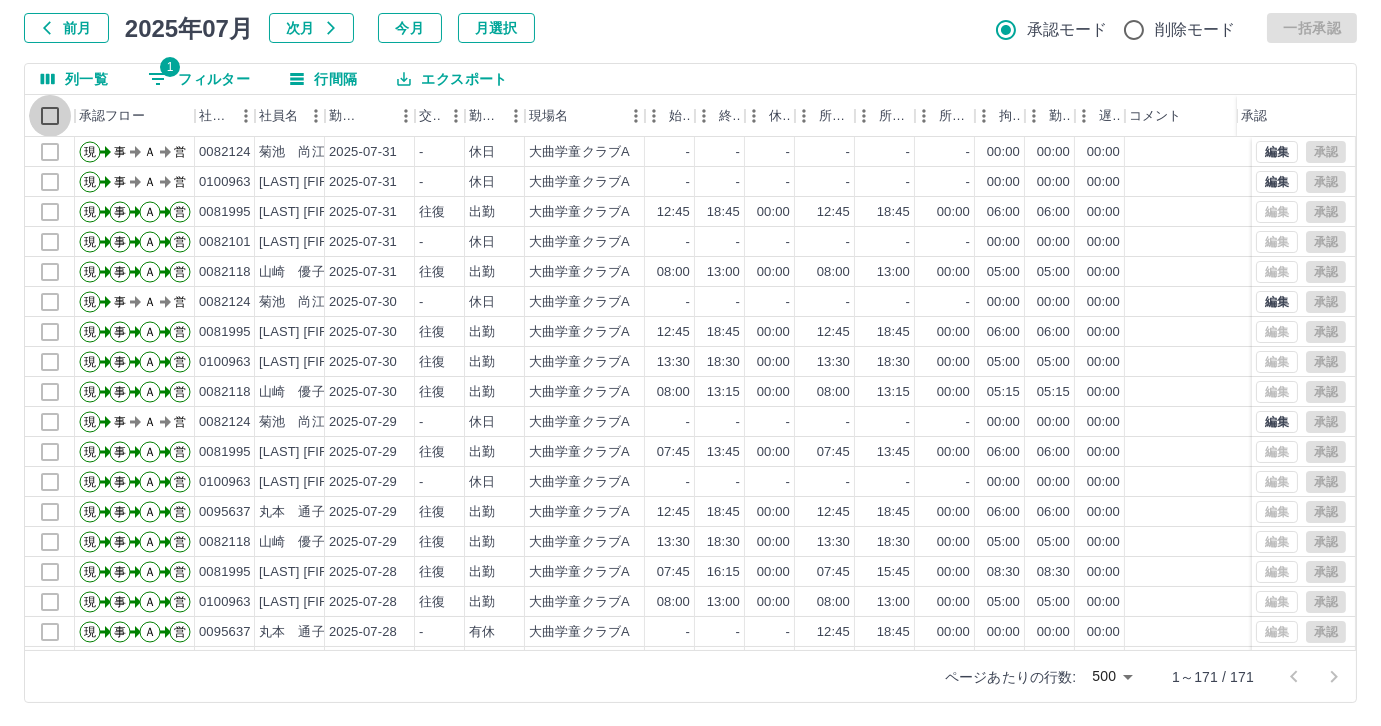 select on "**********" 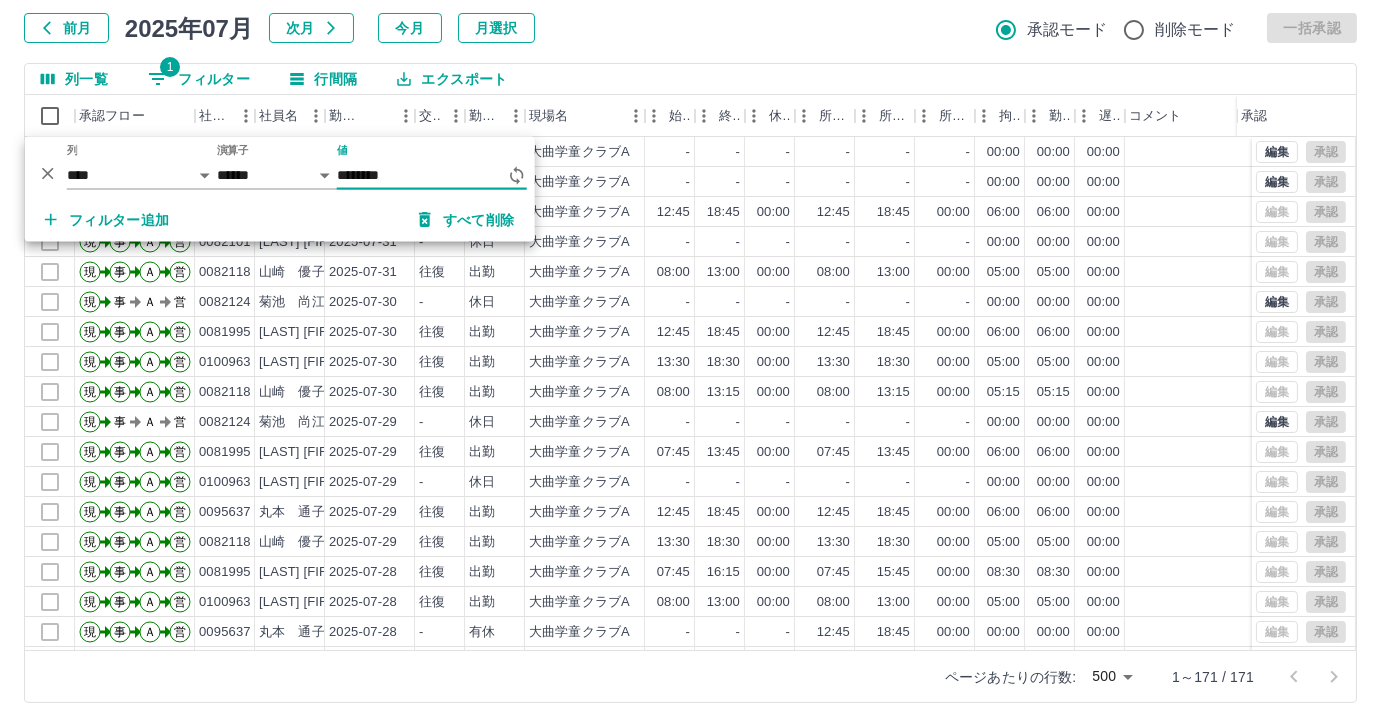 type on "********" 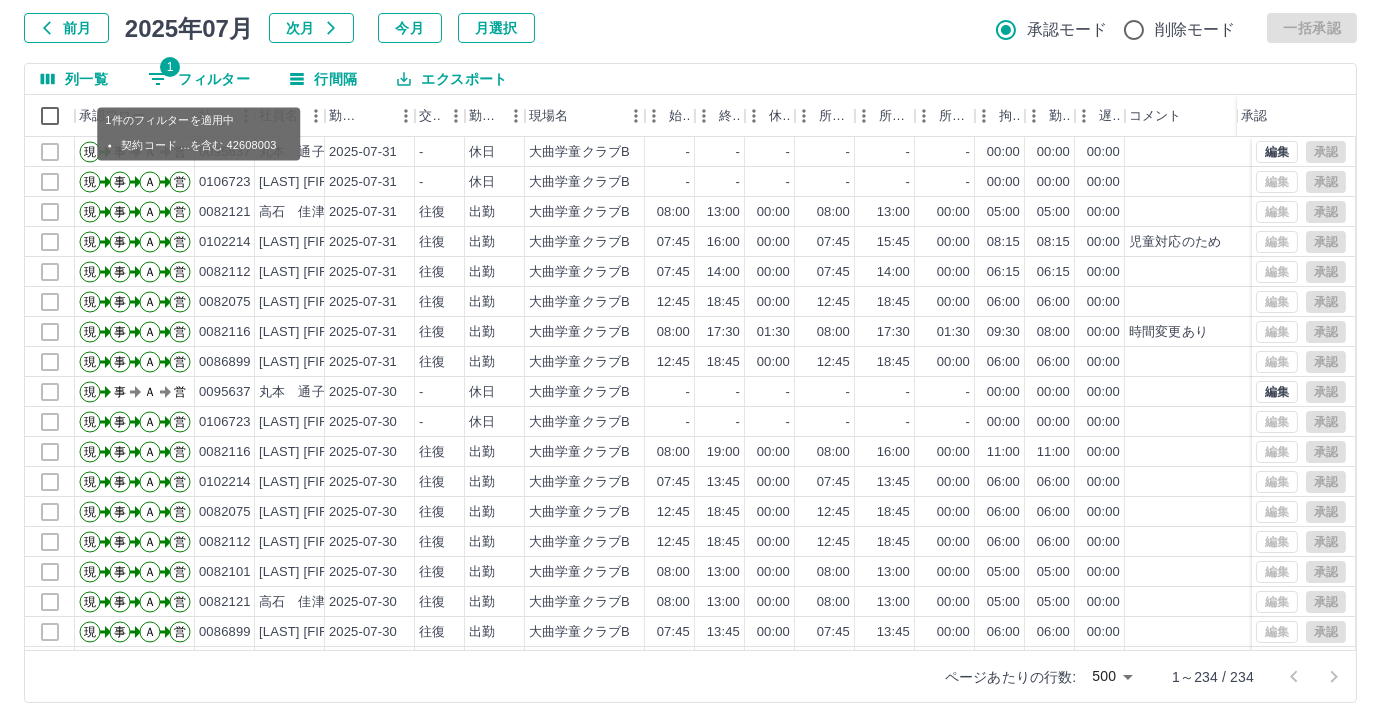 click on "1 フィルター" at bounding box center [199, 79] 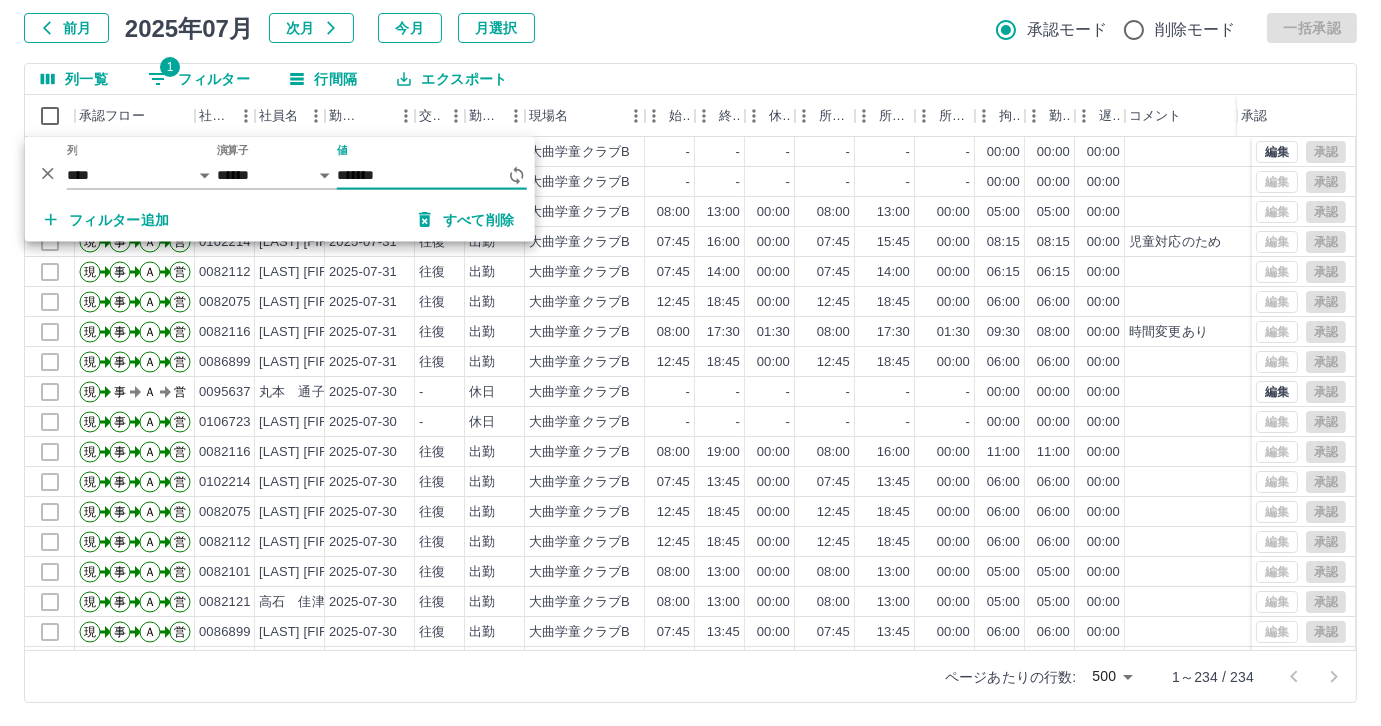 type on "********" 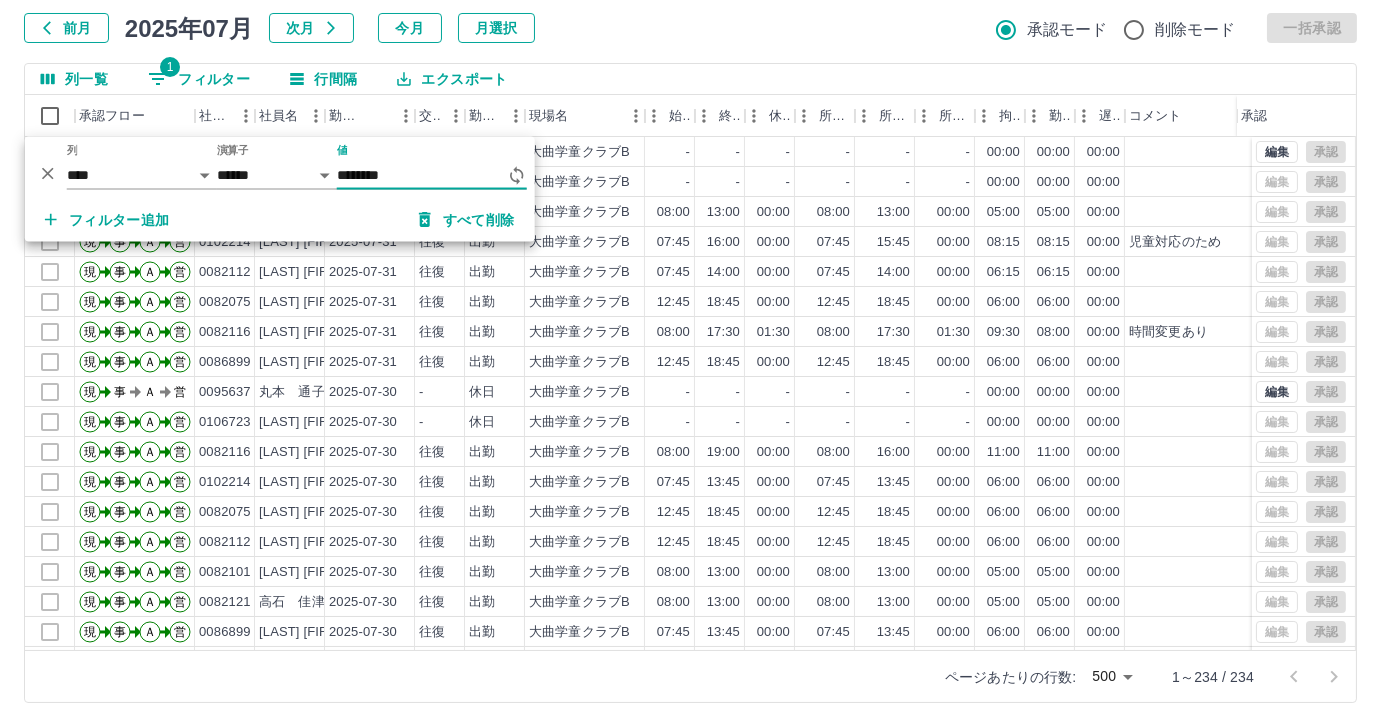 click on "前月 2025年07月 次月 今月 月選択 承認モード 削除モード 一括承認" at bounding box center [690, 28] 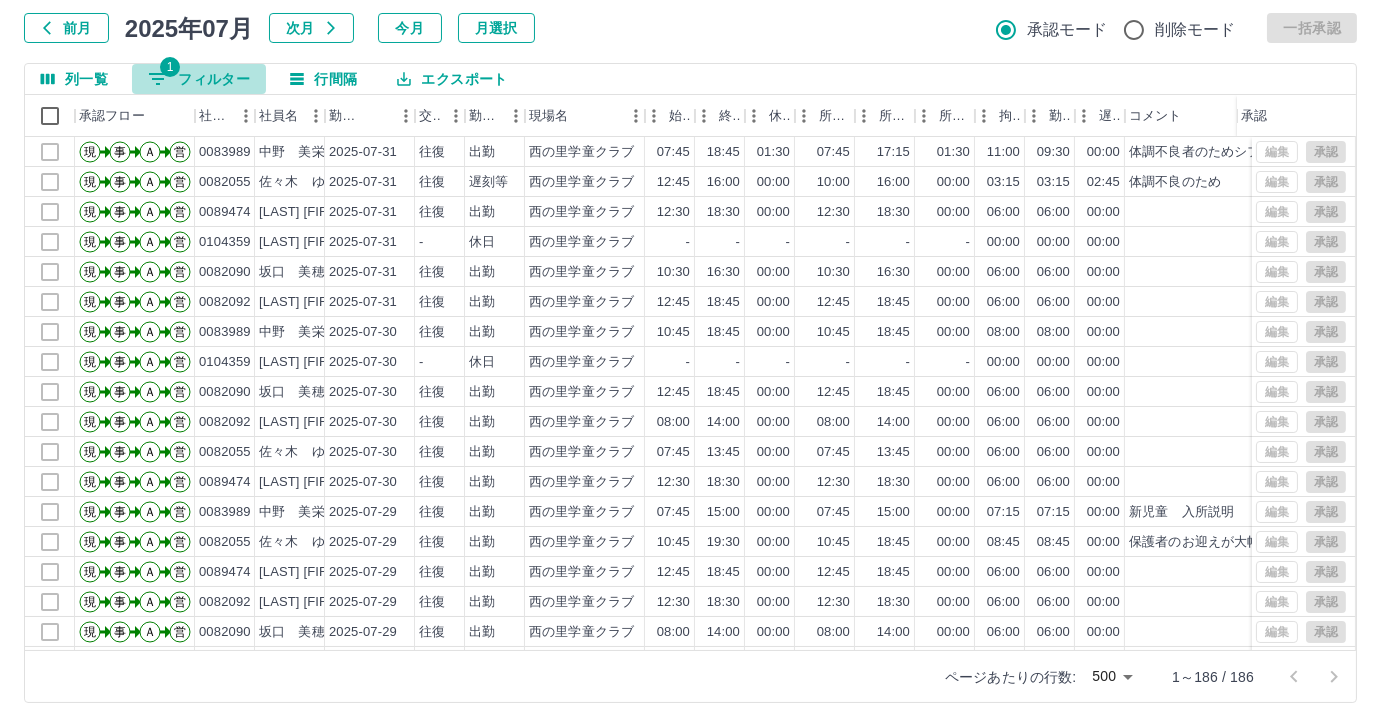 click on "1 フィルター" at bounding box center (199, 79) 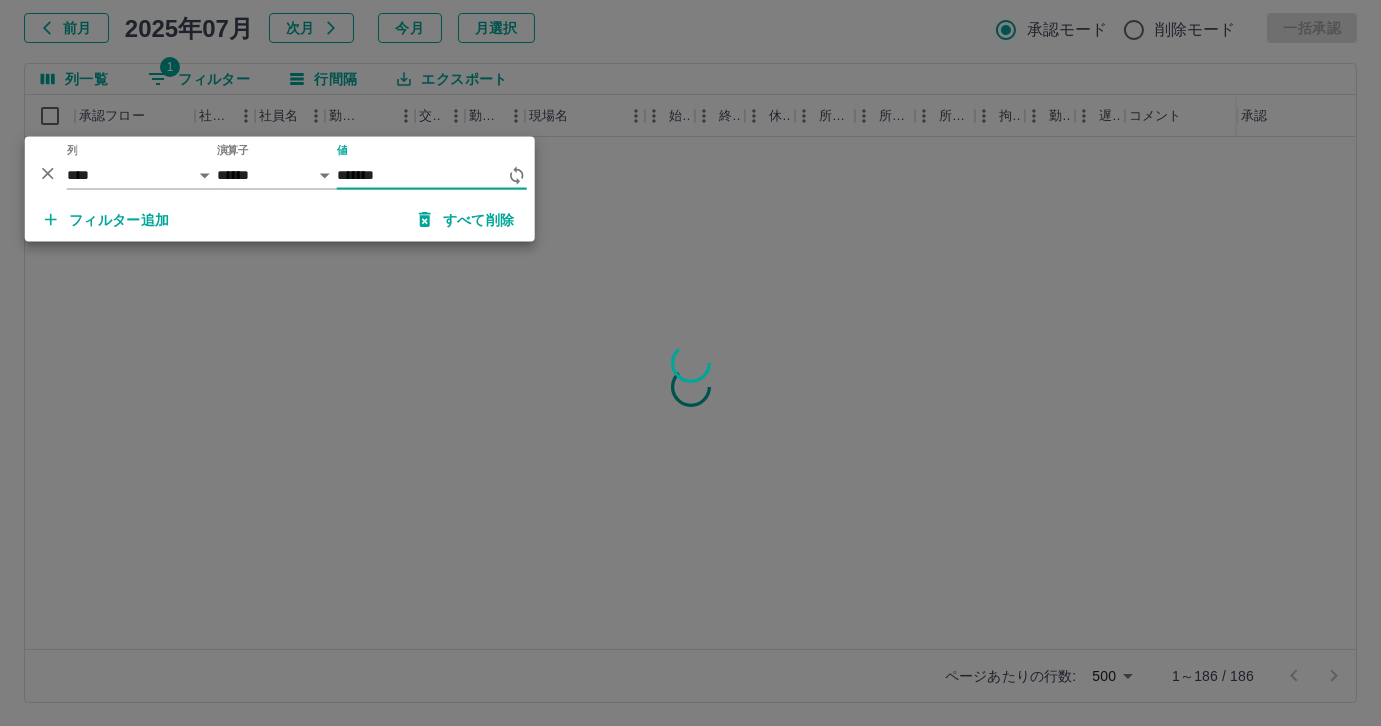 type on "********" 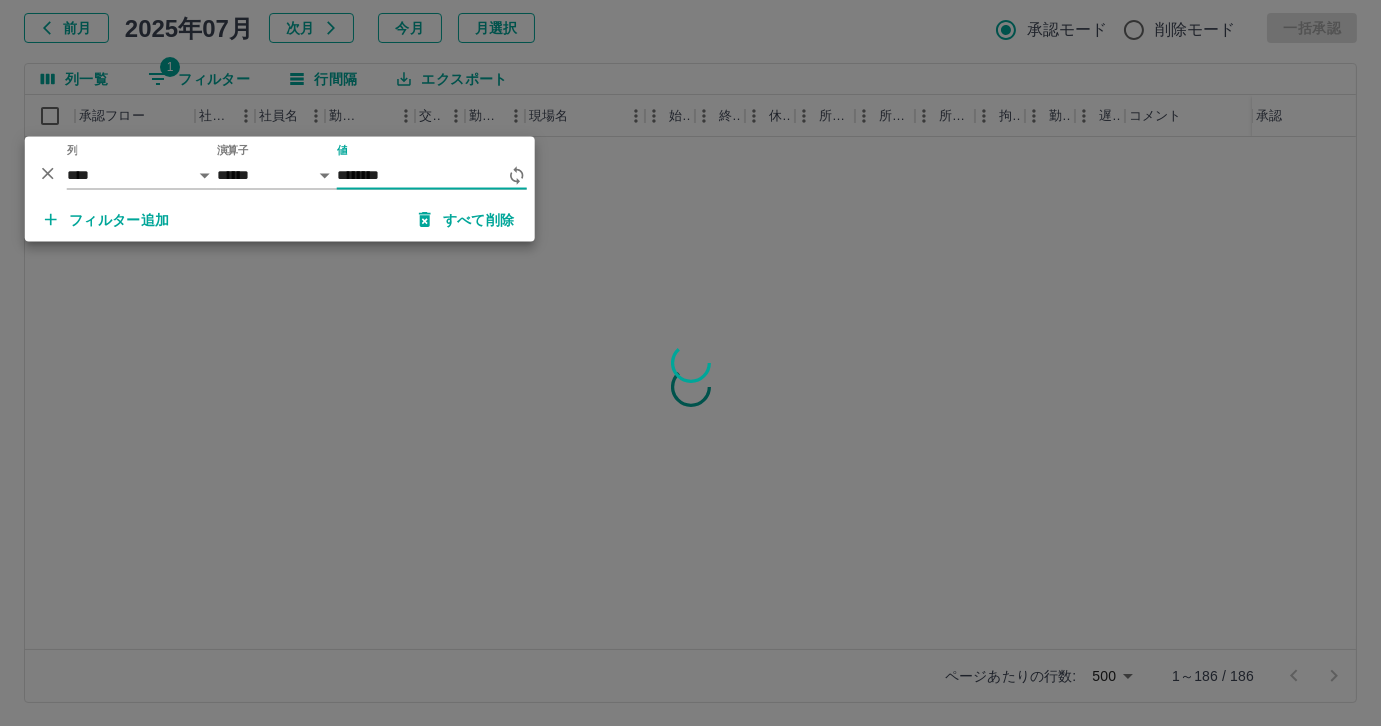 click at bounding box center [690, 363] 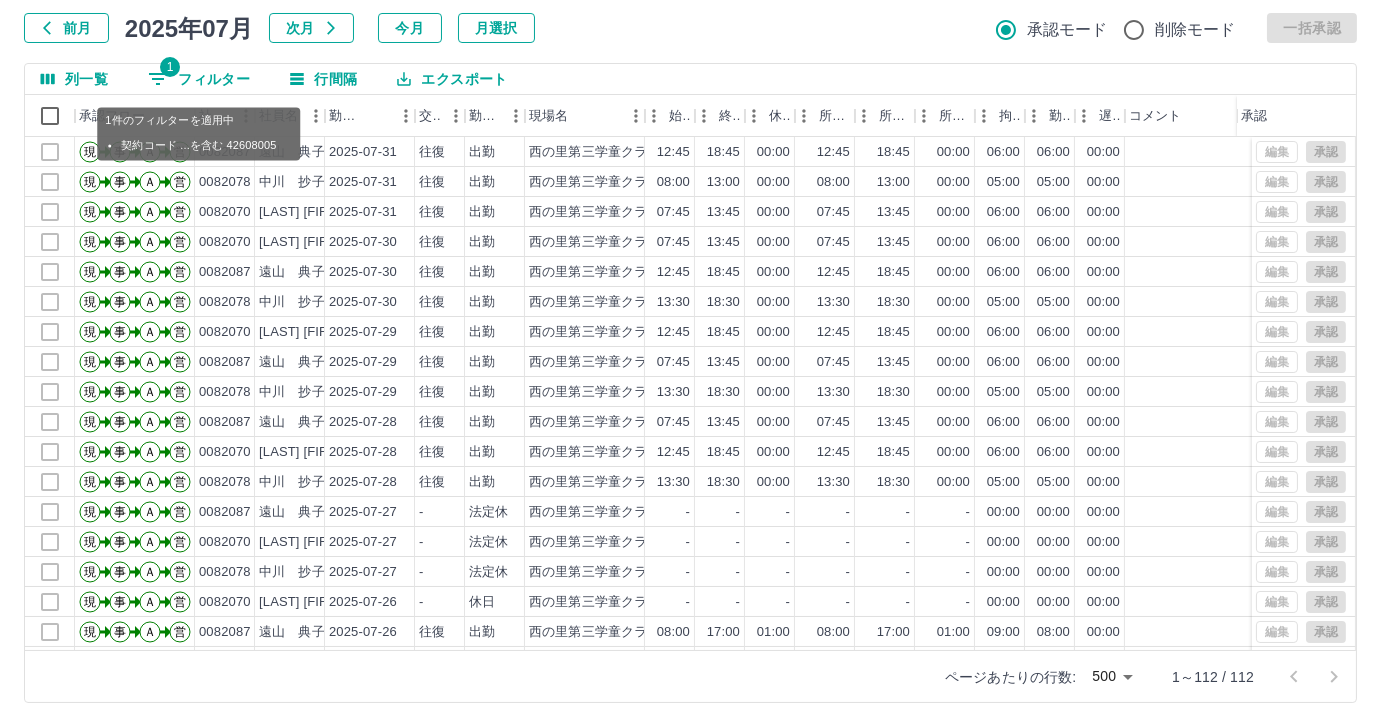 click on "1 フィルター" at bounding box center [199, 79] 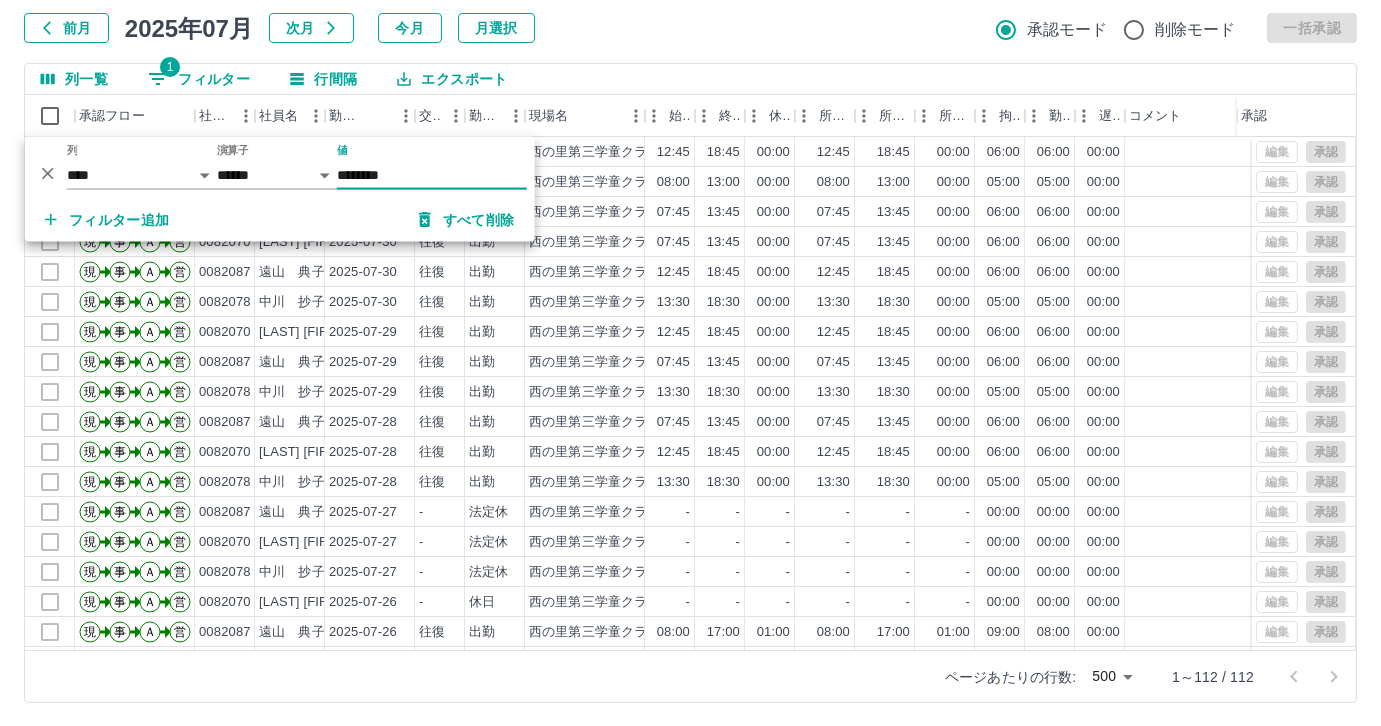 click on "列一覧 1 フィルター 行間隔 エクスポート" at bounding box center (690, 79) 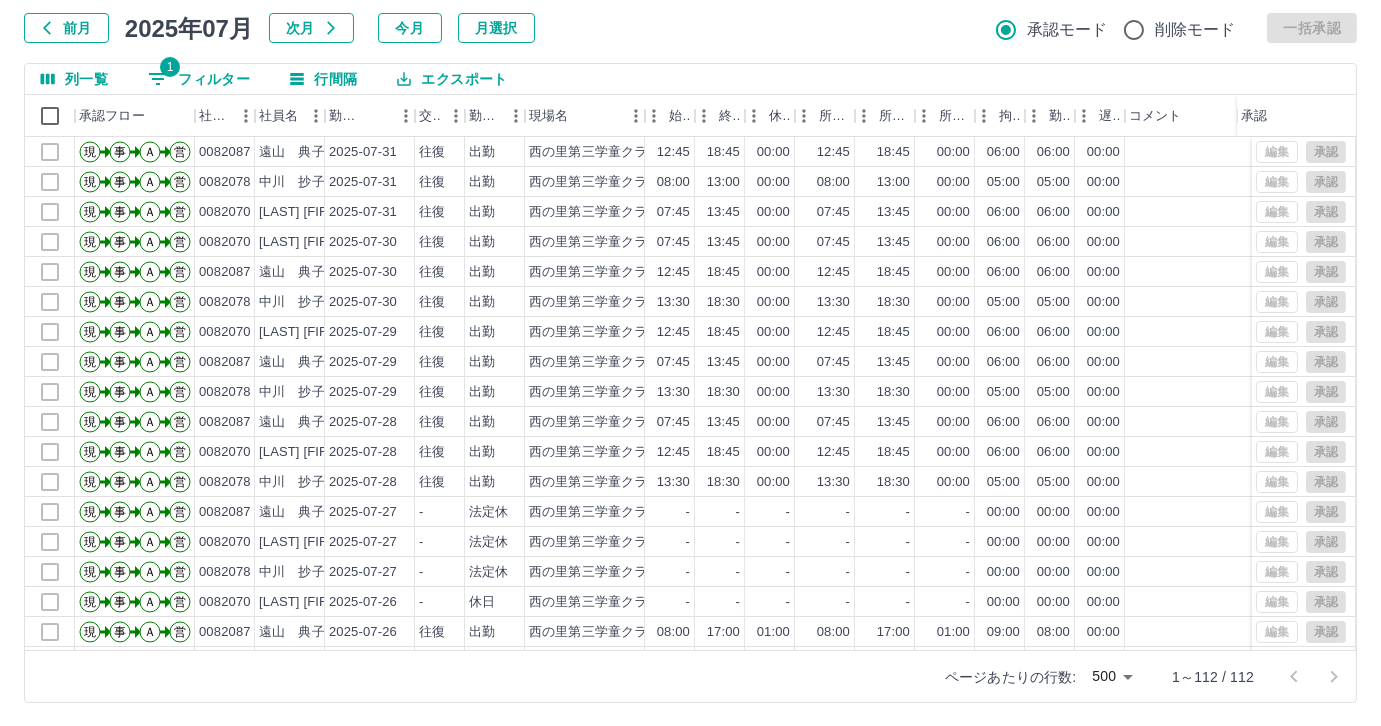 select on "**********" 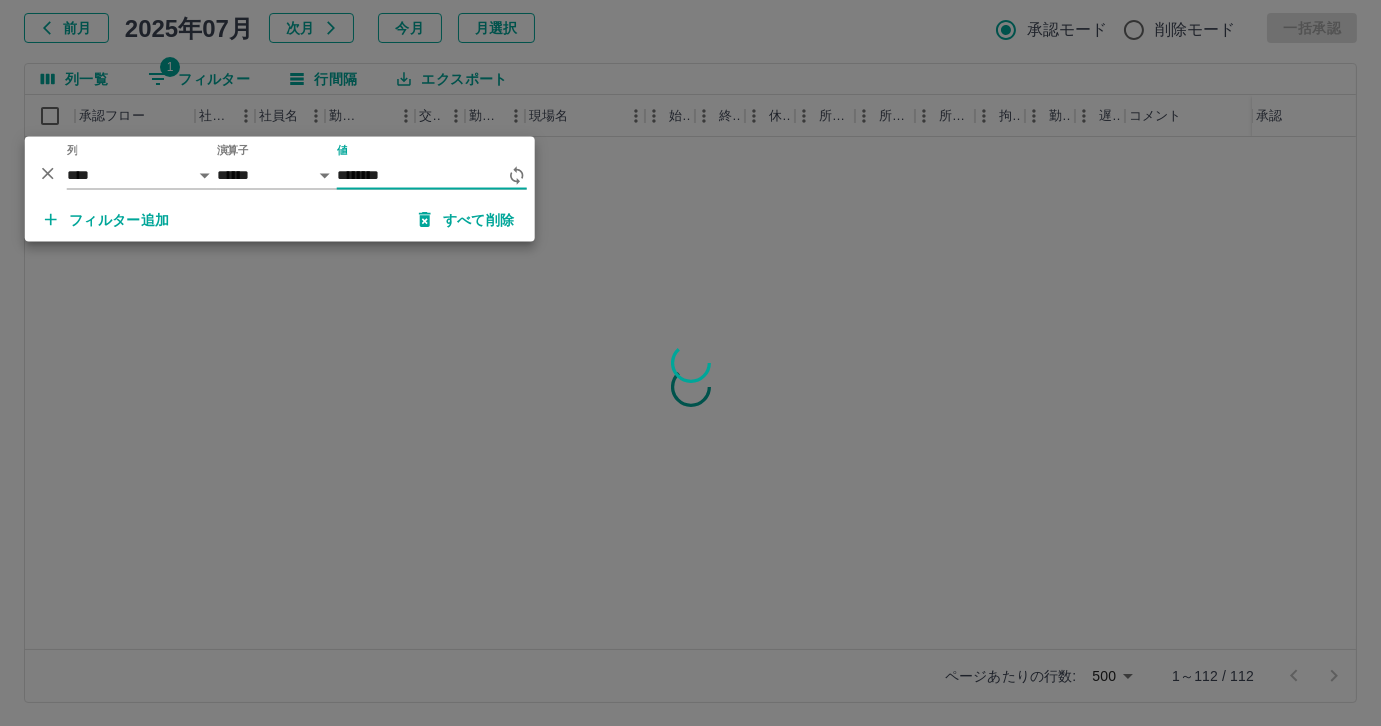 type on "********" 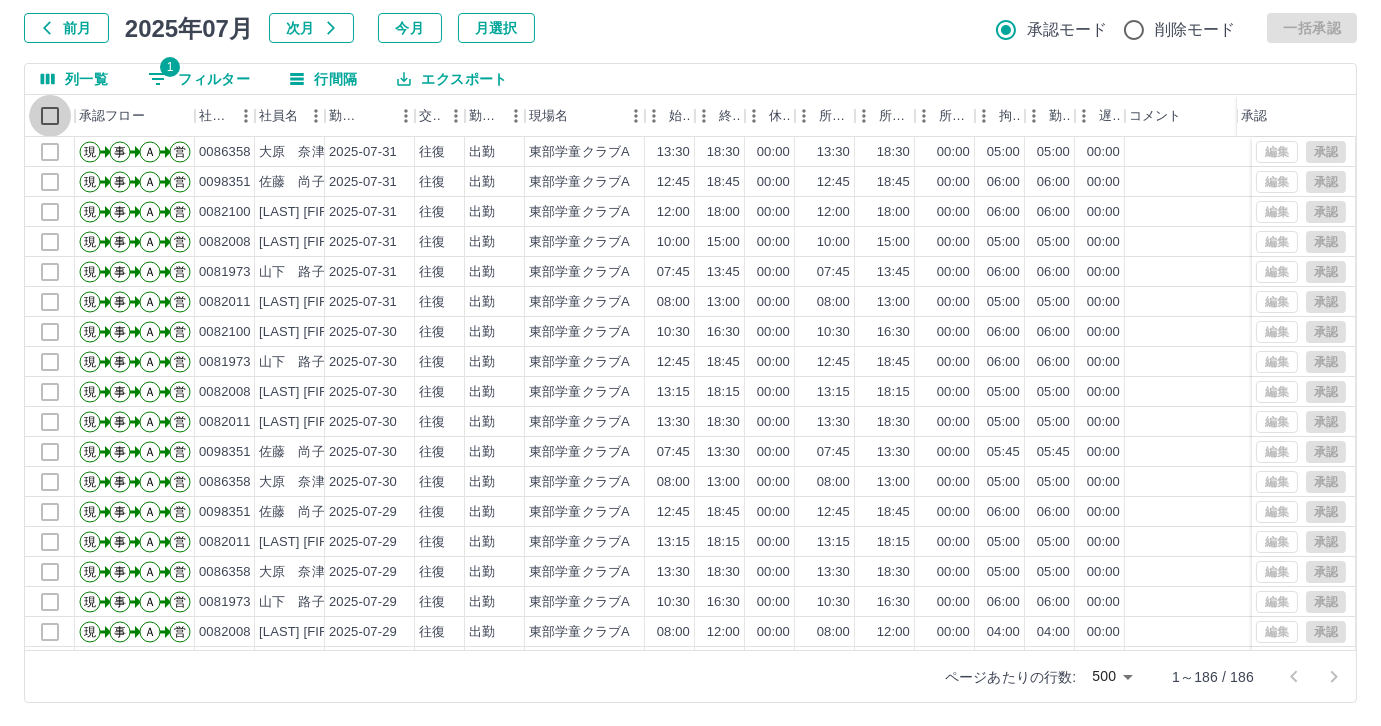 select on "**********" 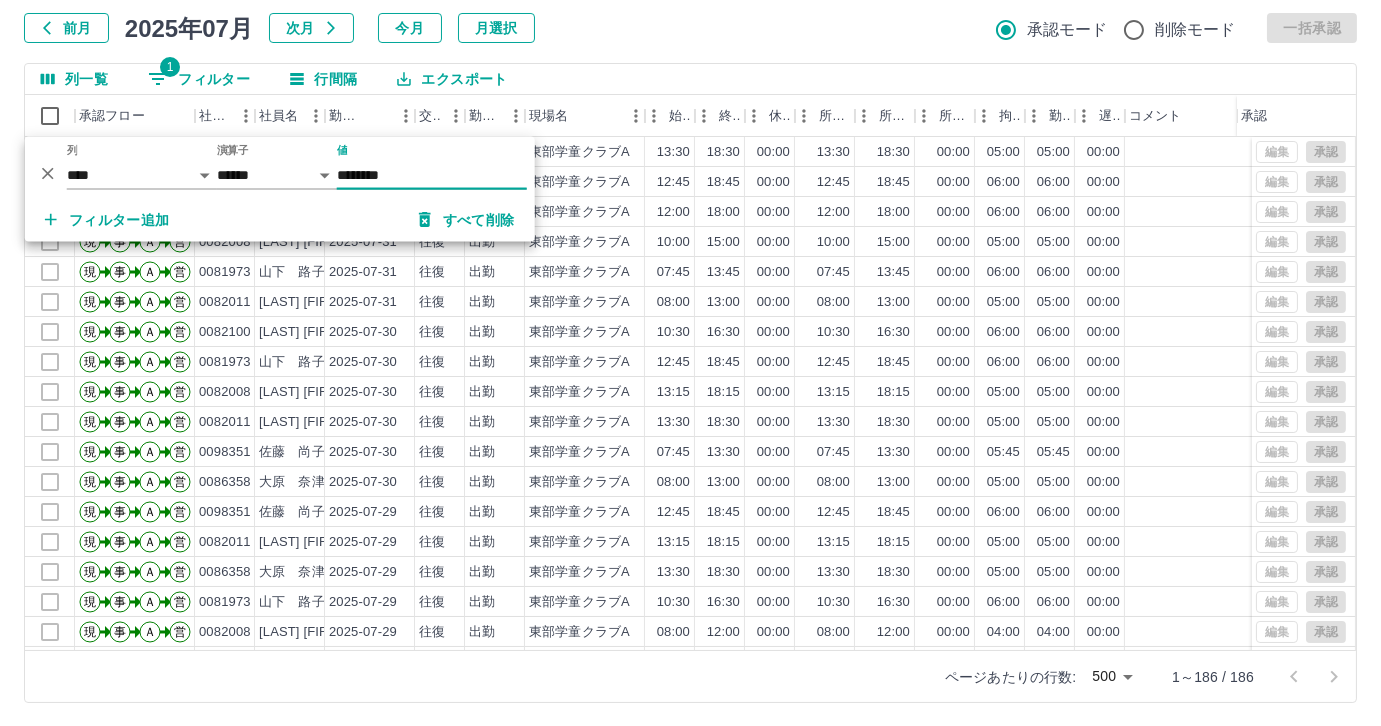 click on "********" at bounding box center (432, 175) 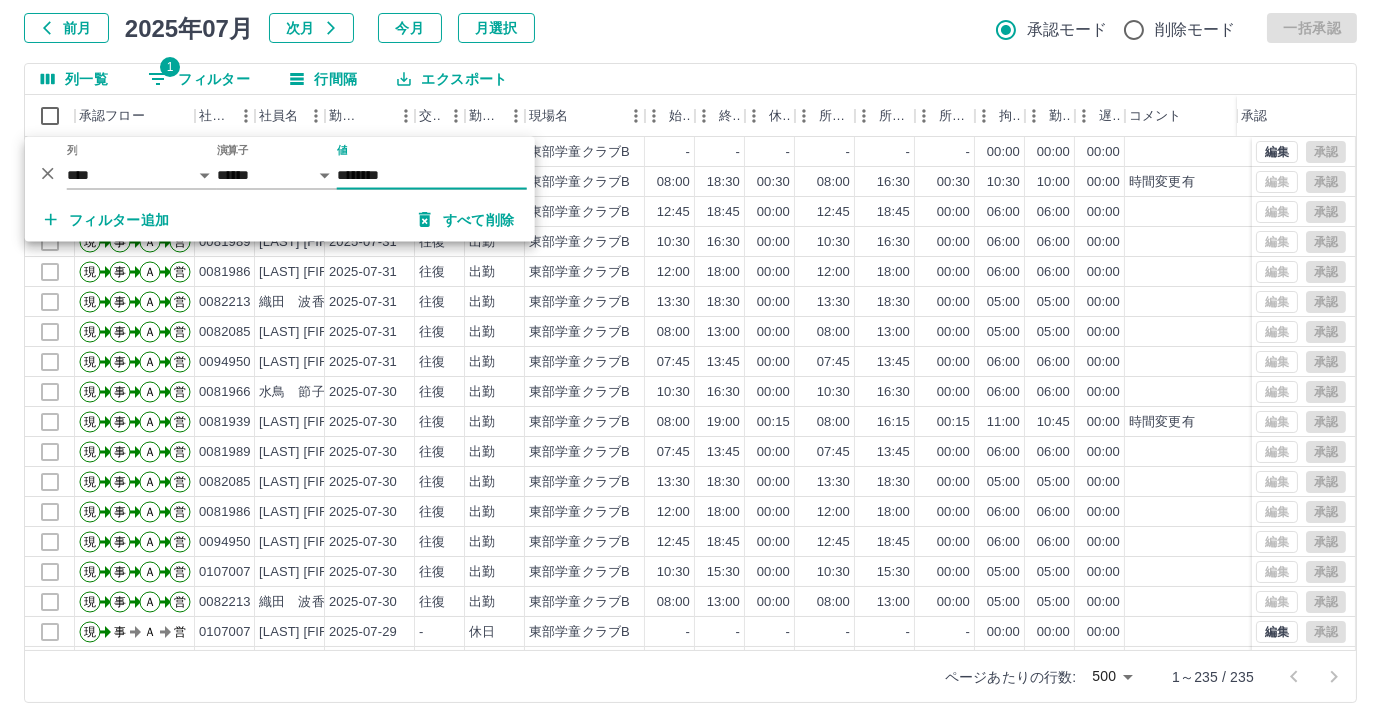 type on "********" 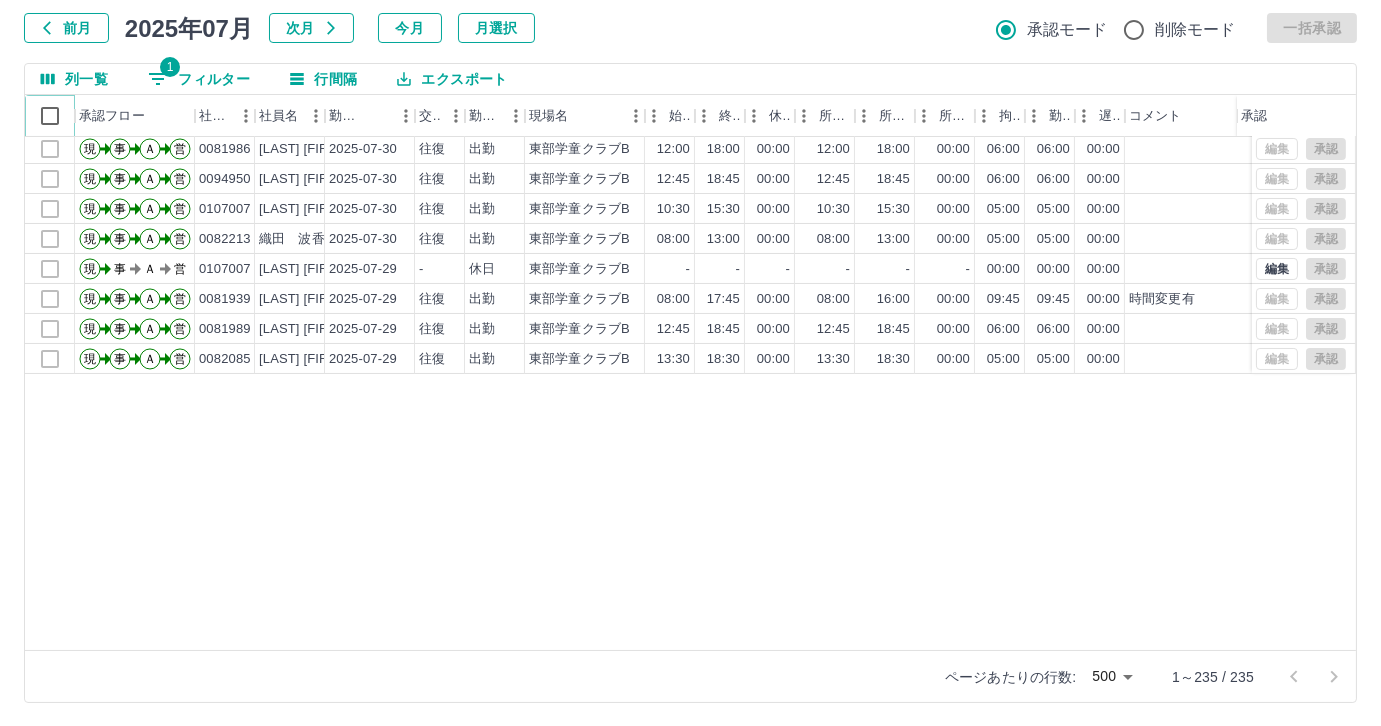 scroll, scrollTop: 0, scrollLeft: 0, axis: both 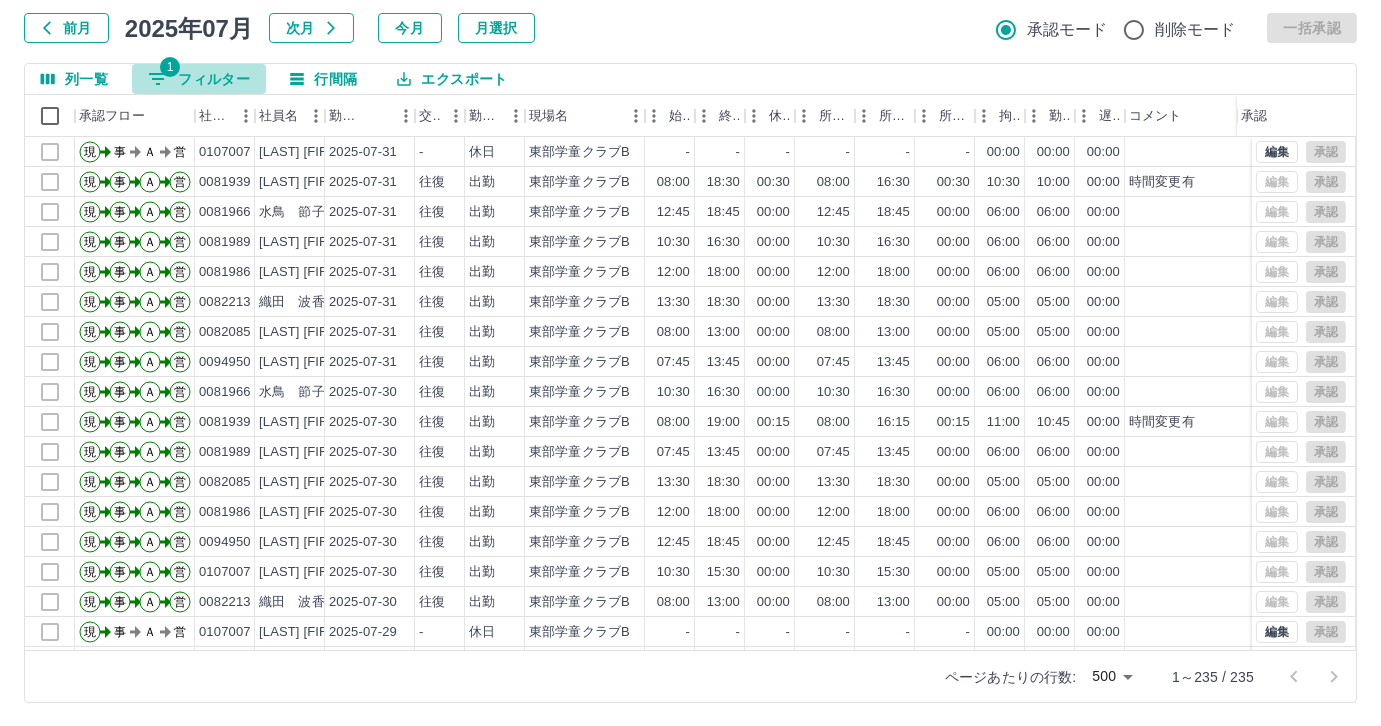 click on "1 フィルター" at bounding box center (199, 79) 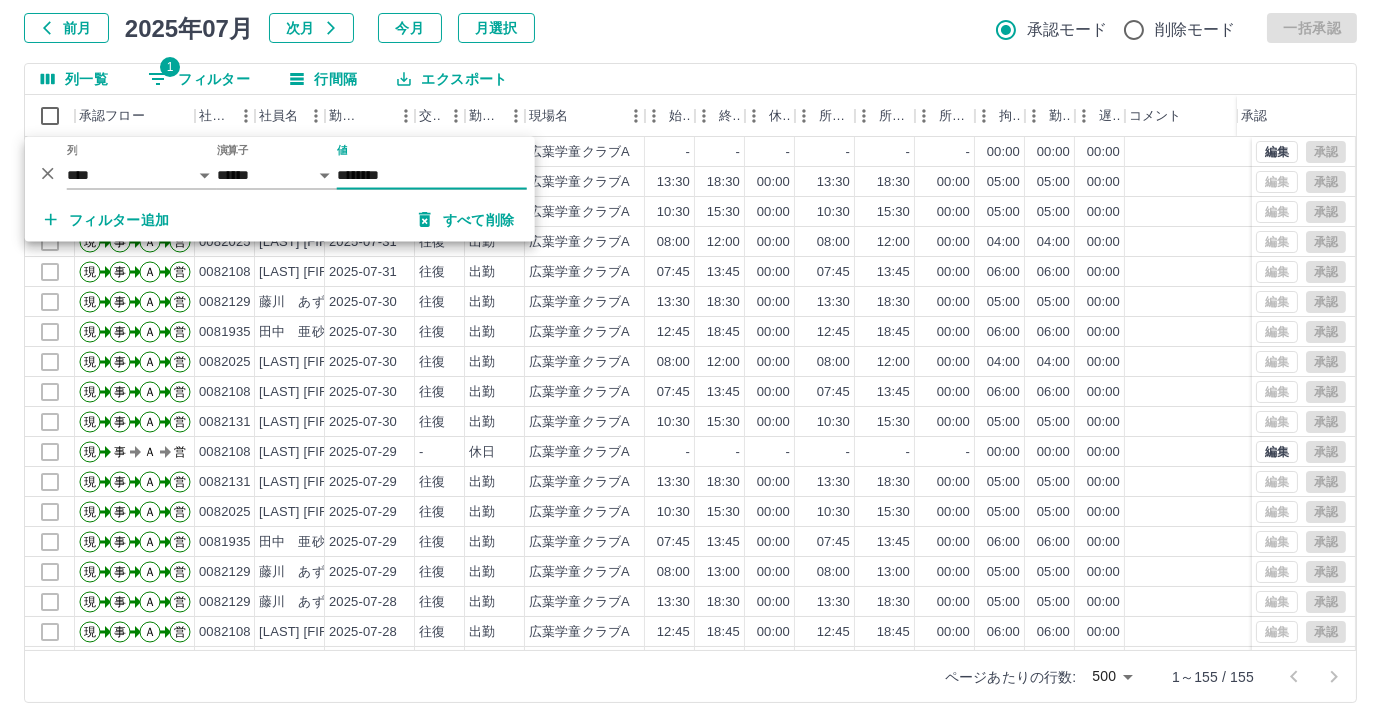 type on "********" 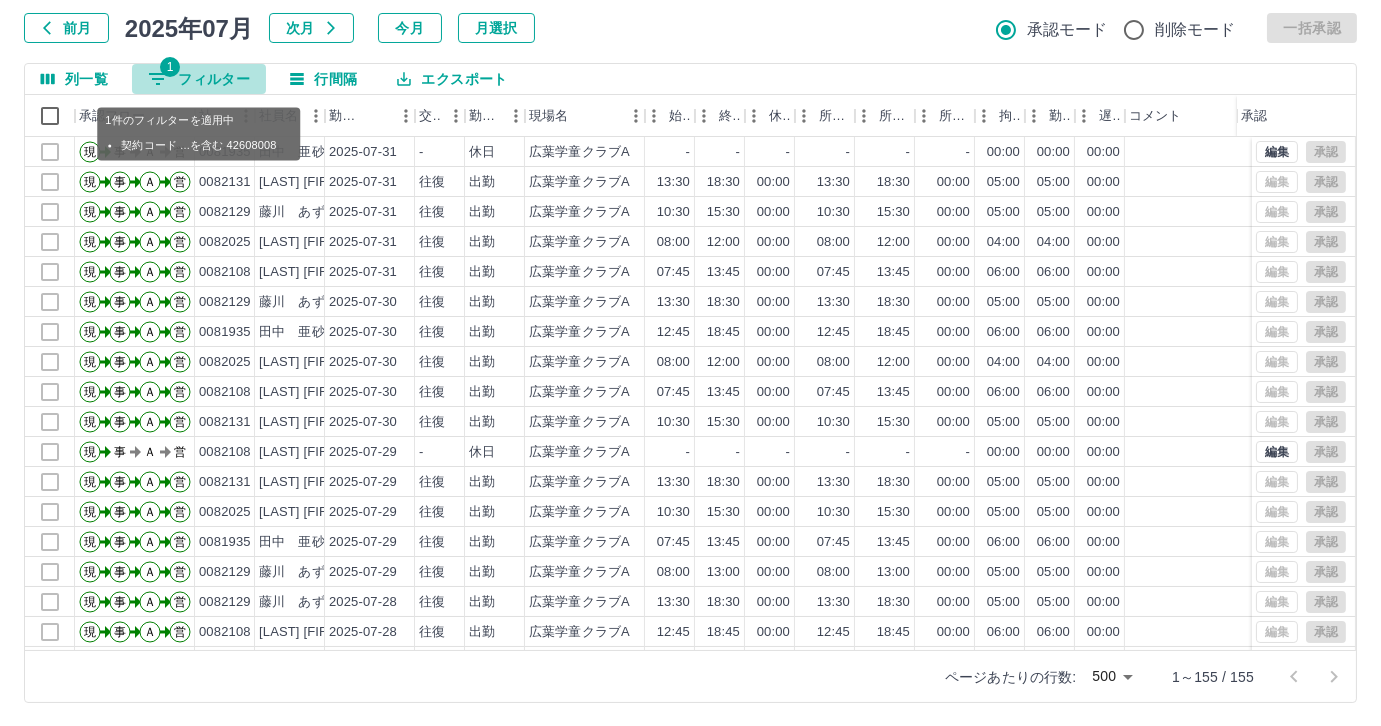 click on "1 フィルター" at bounding box center [199, 79] 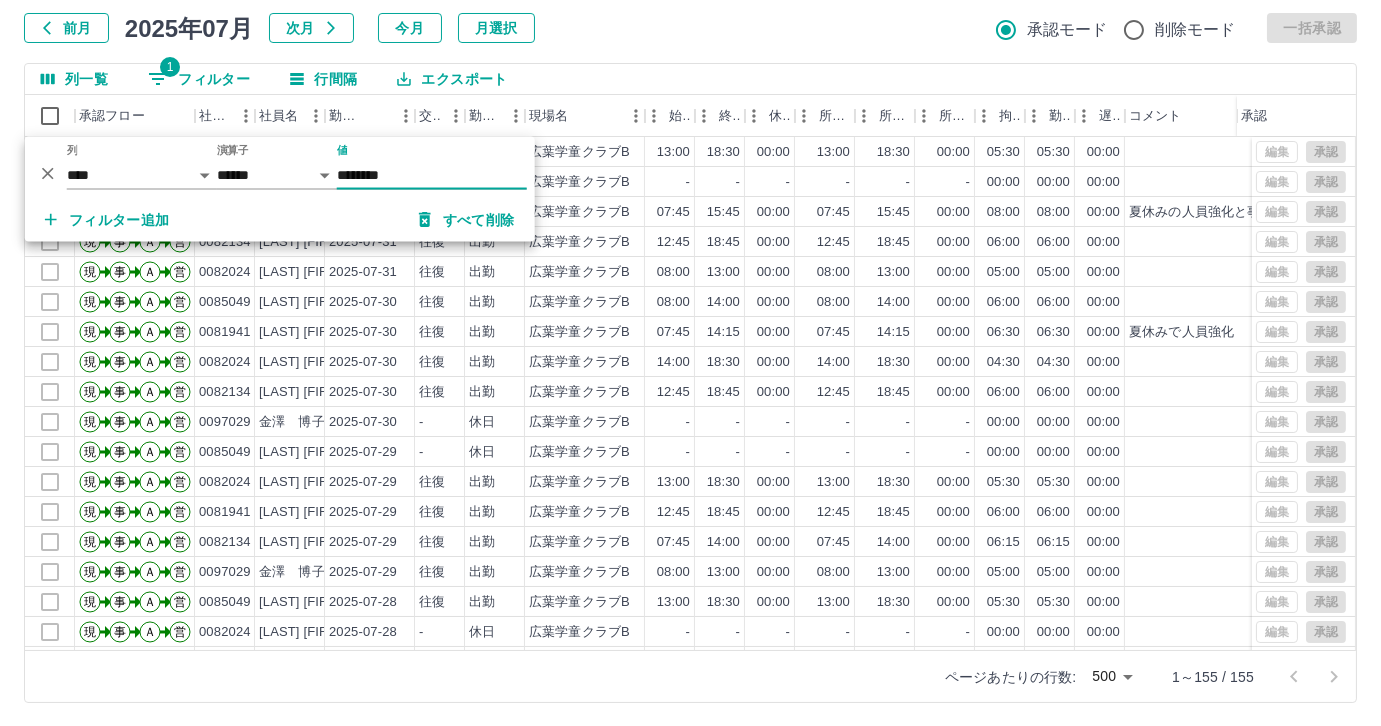 type on "********" 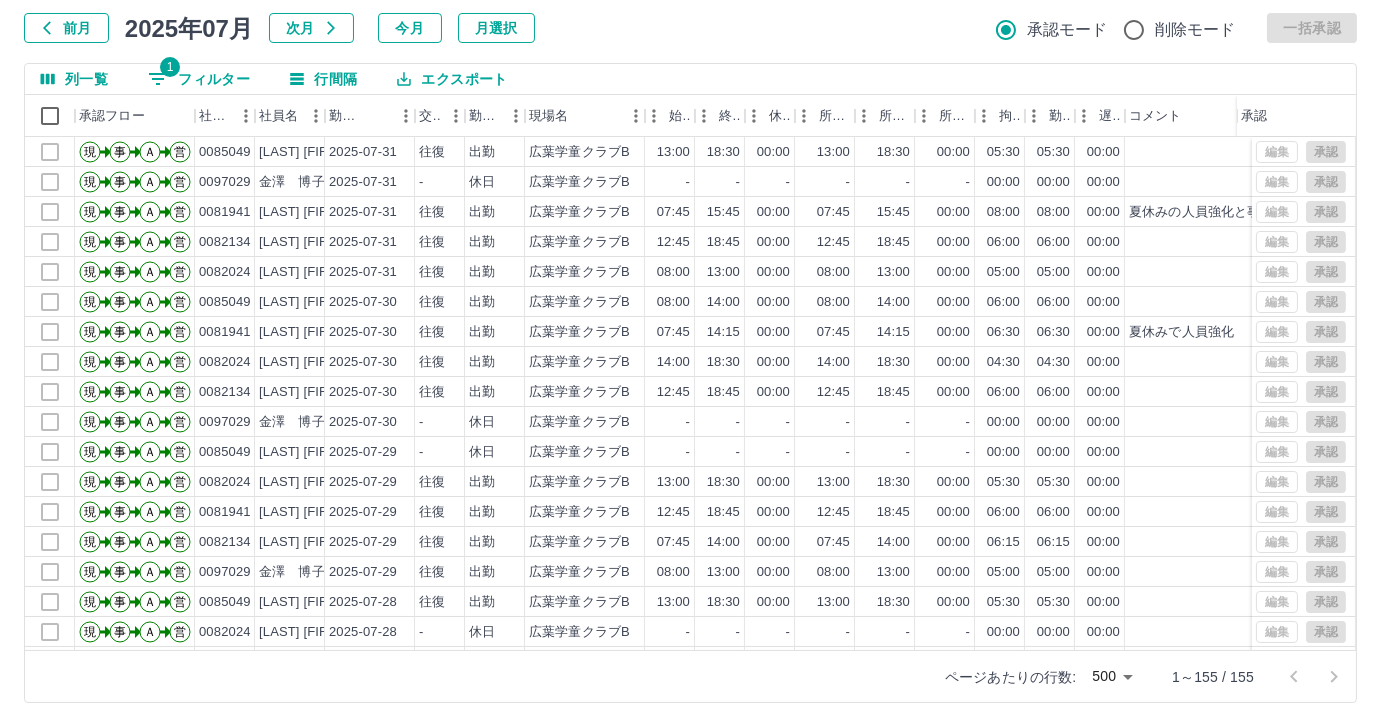 click on "1 フィルター" at bounding box center (199, 79) 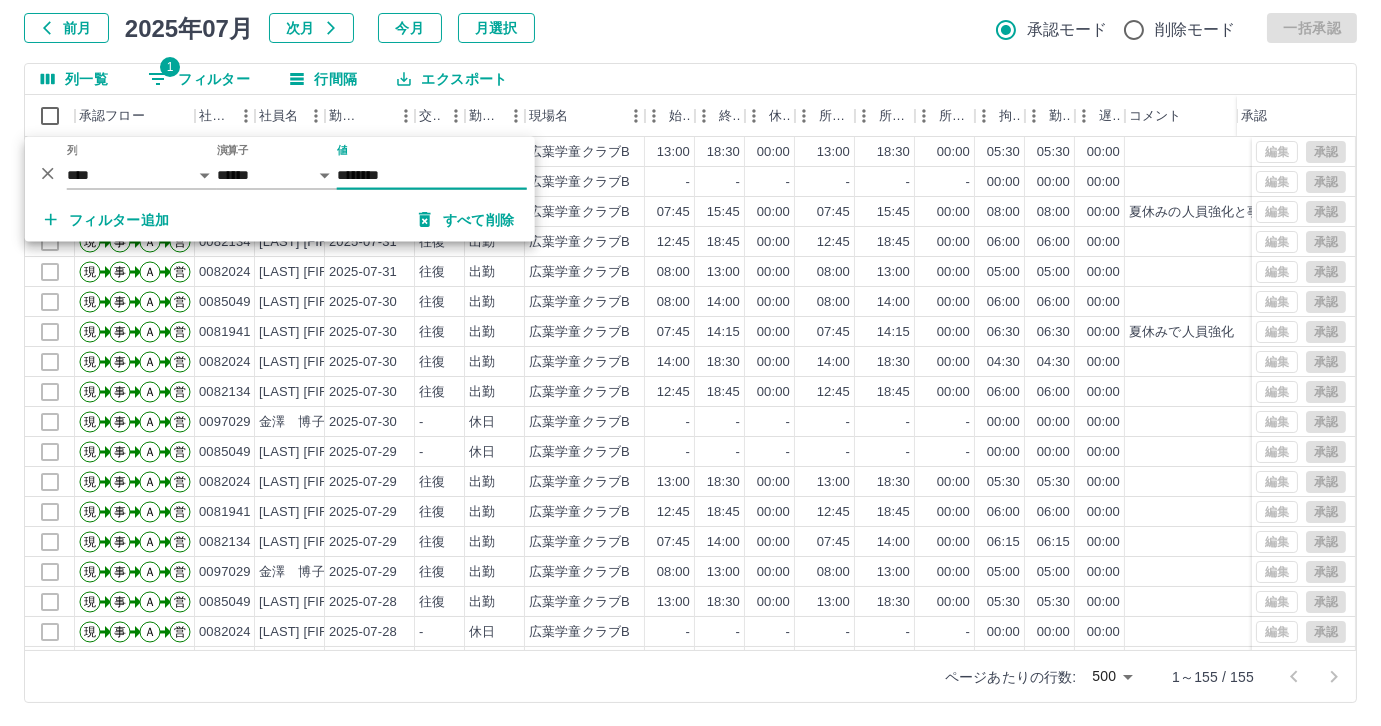 click on "********" at bounding box center (432, 175) 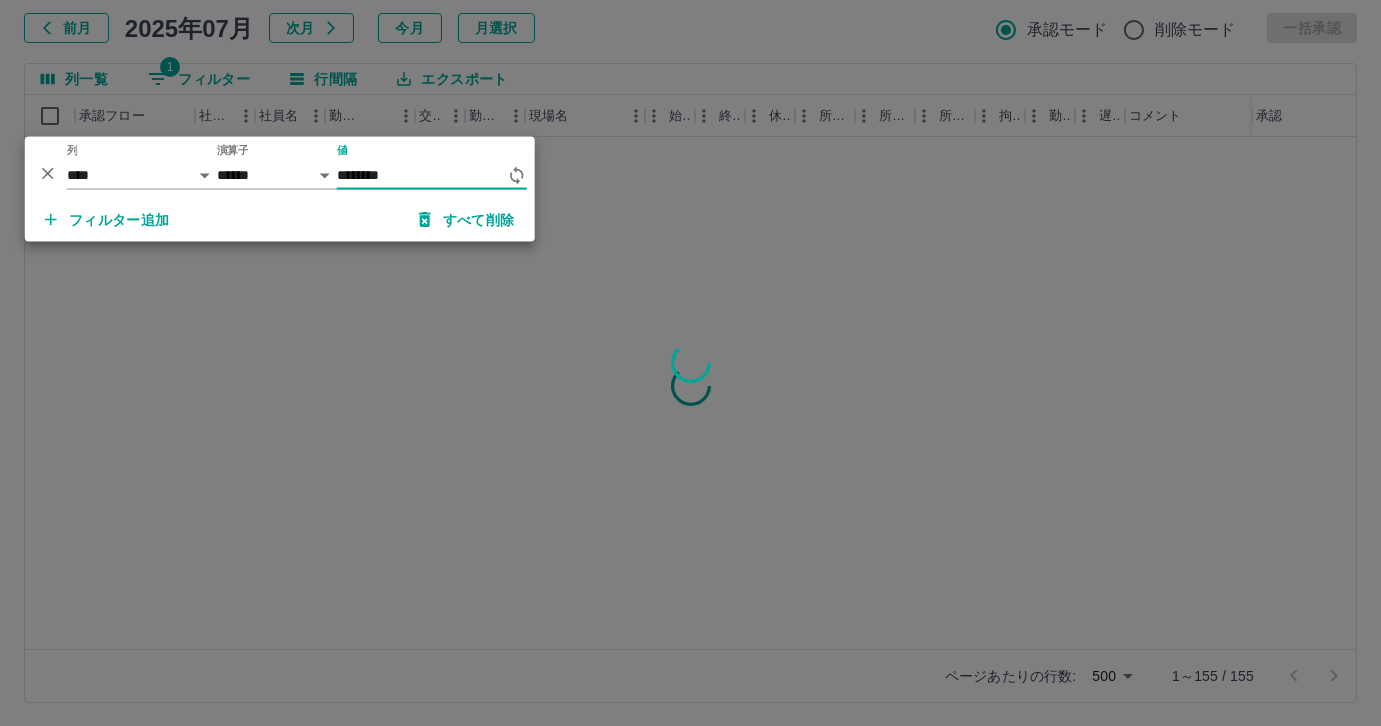 type on "********" 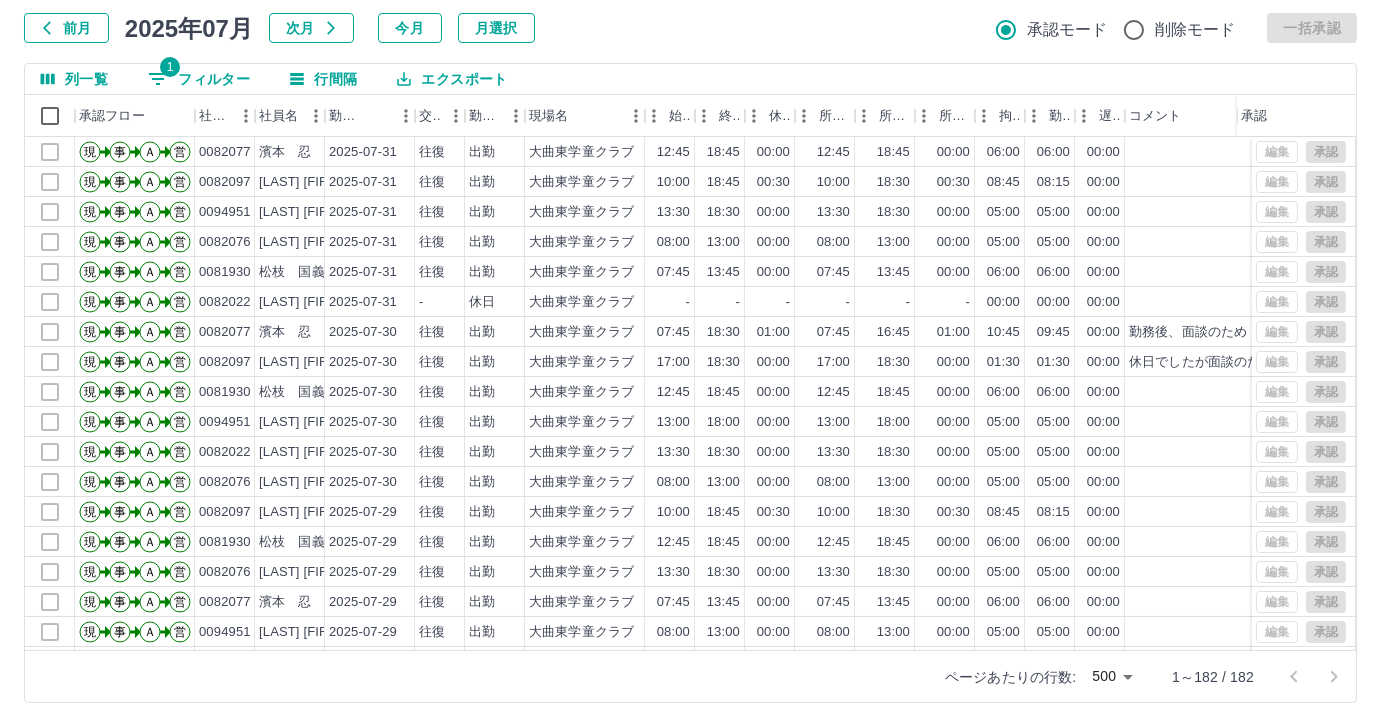 click on "1 フィルター" at bounding box center (199, 79) 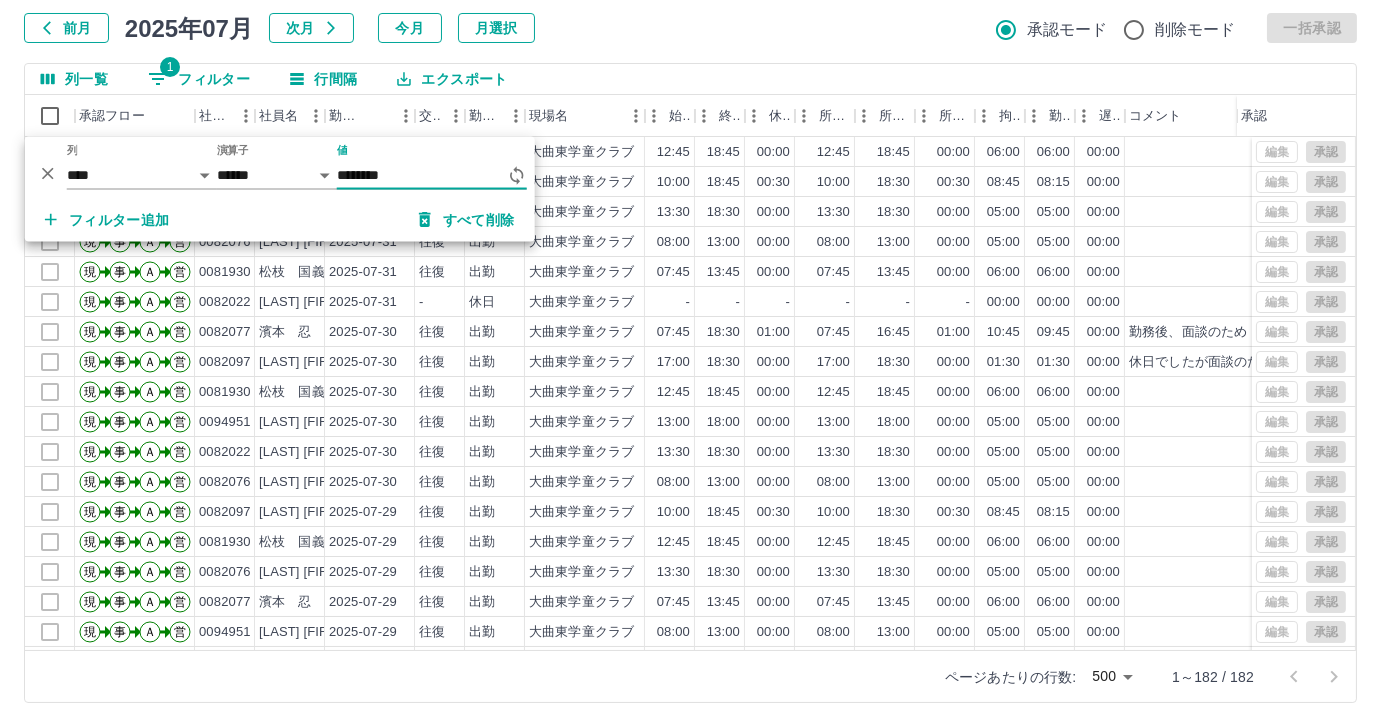 type on "********" 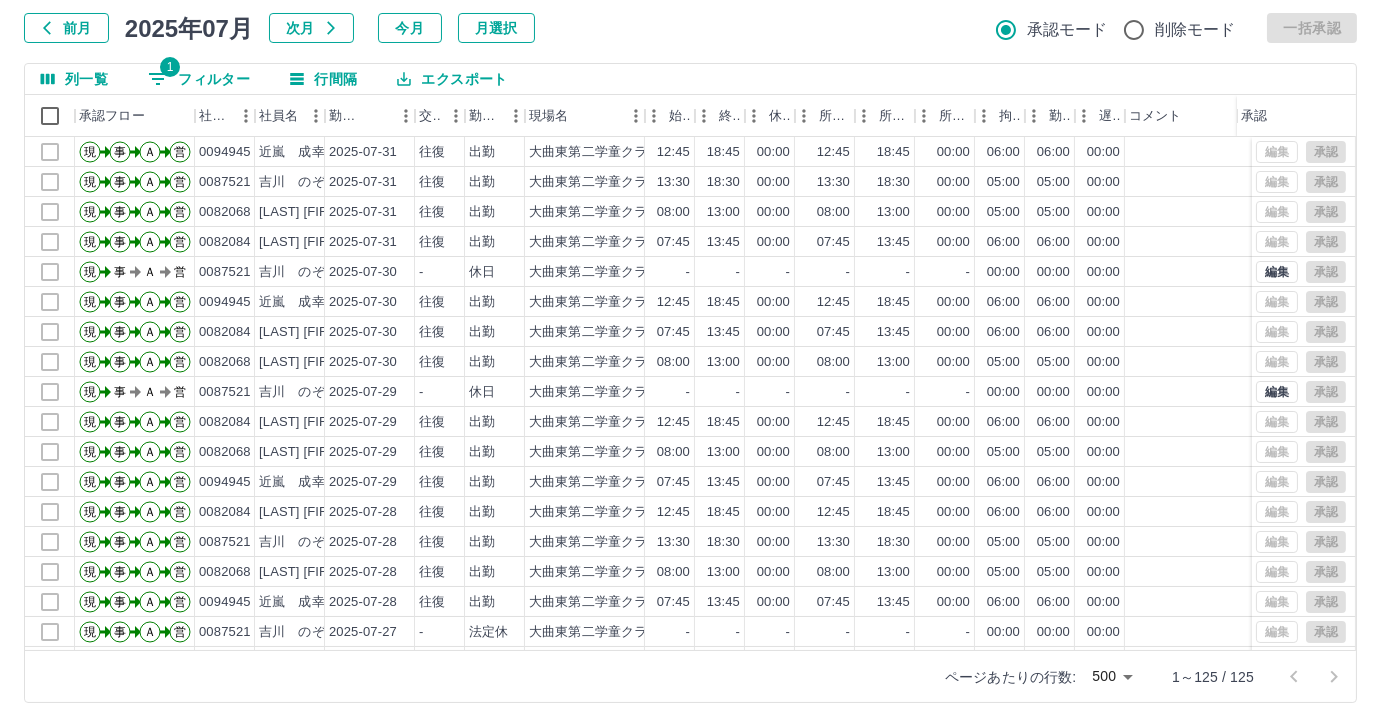 select on "**********" 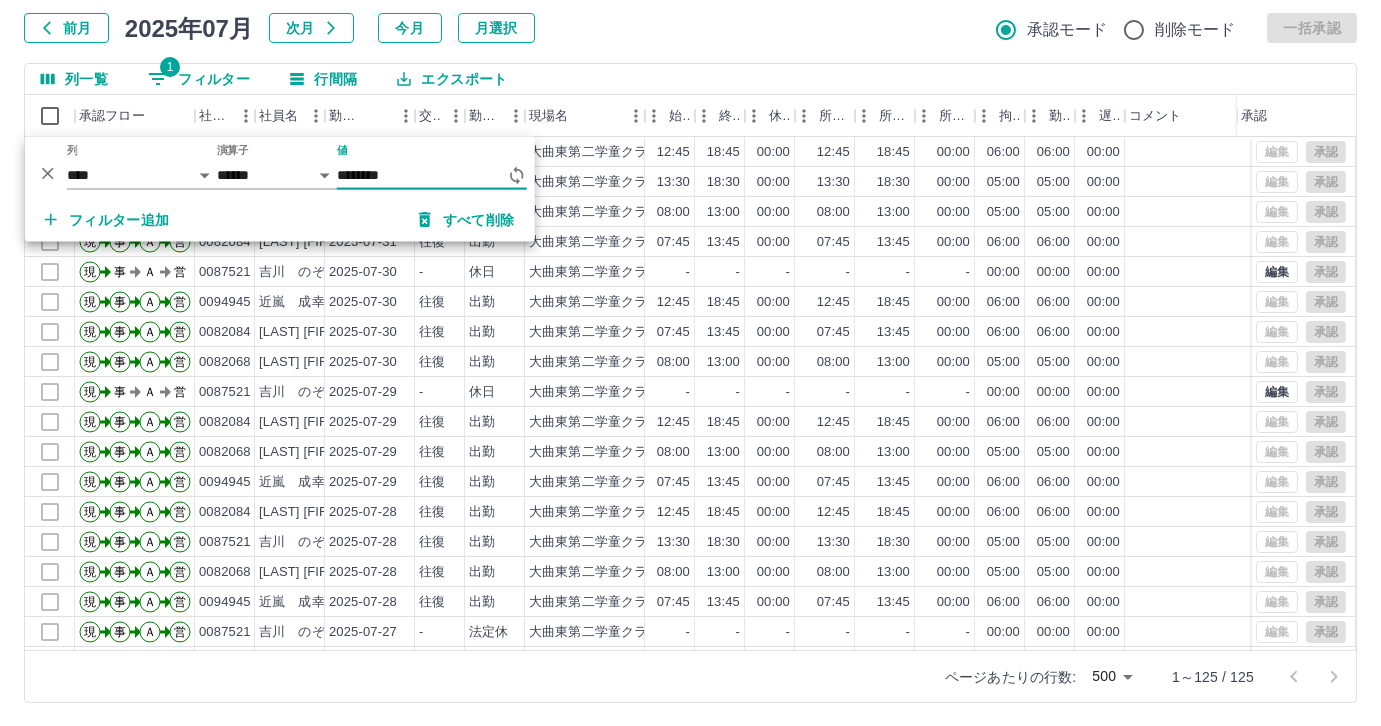 type on "********" 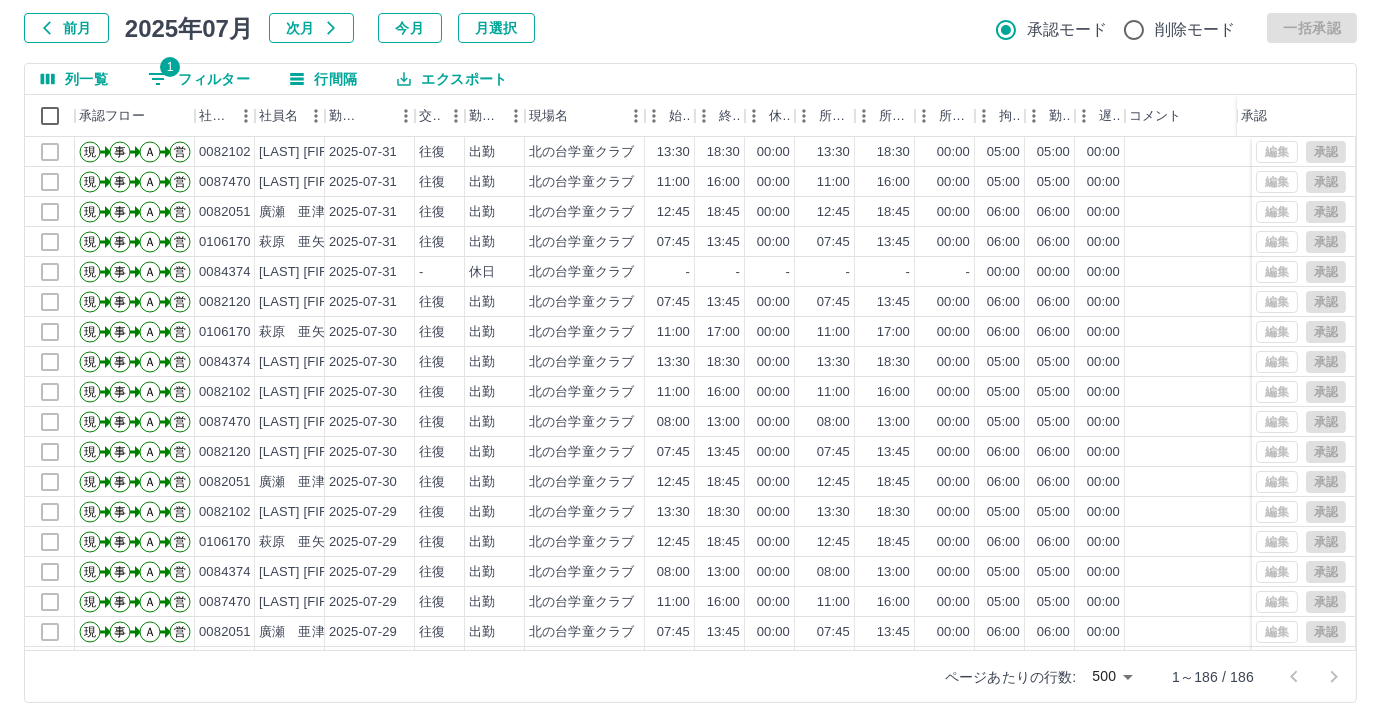 select on "**********" 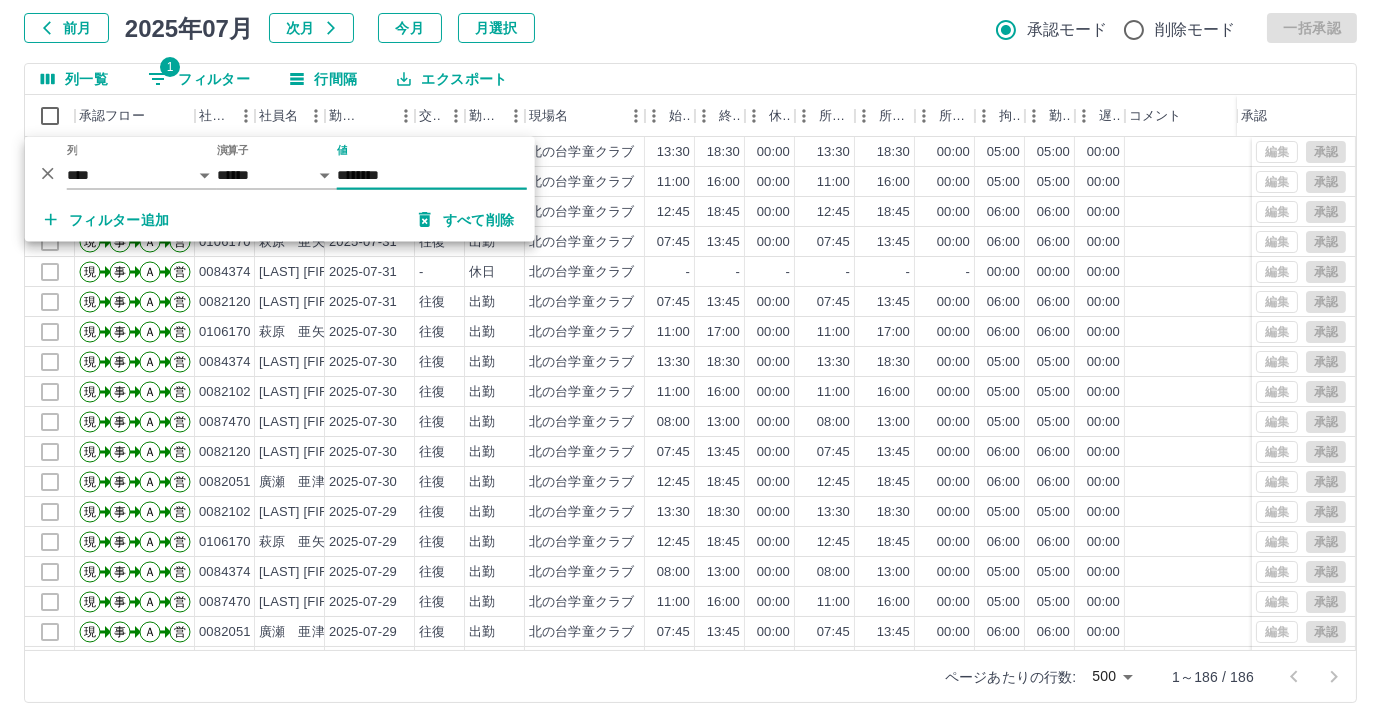 click on "********" at bounding box center [432, 175] 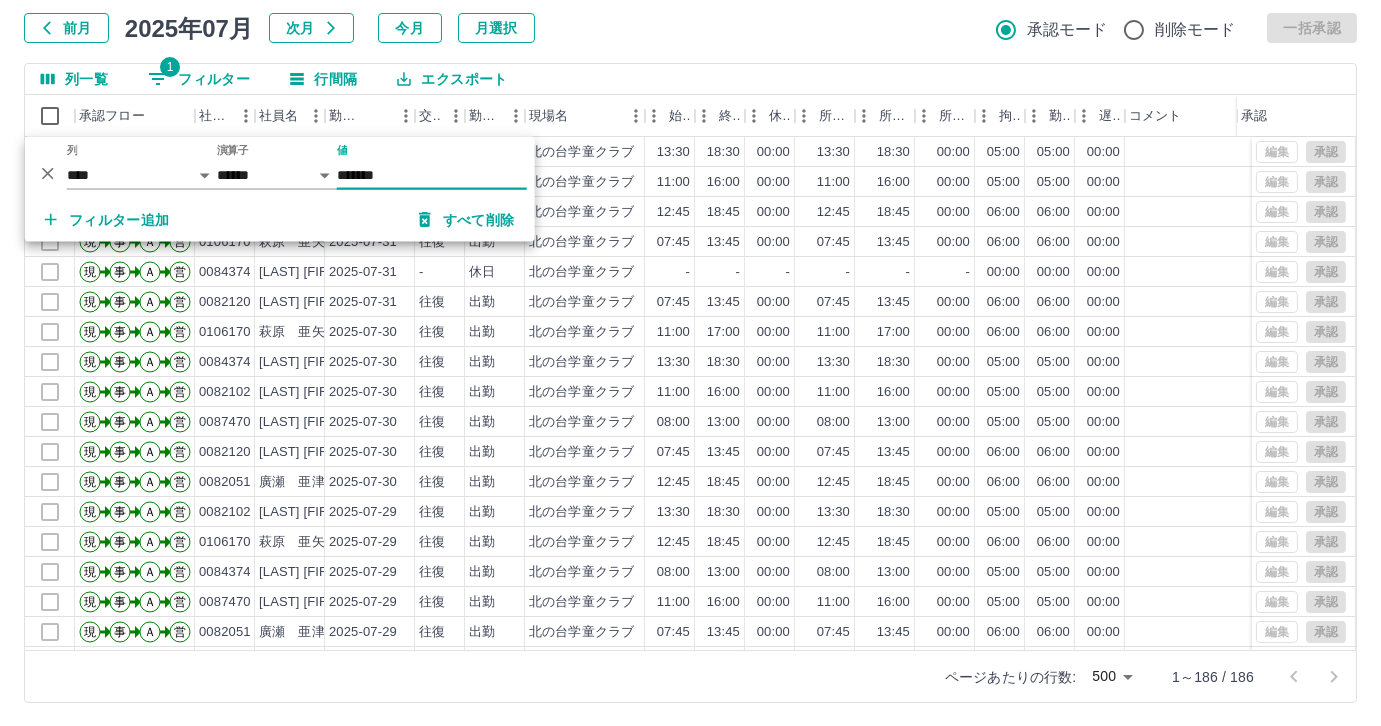 type on "********" 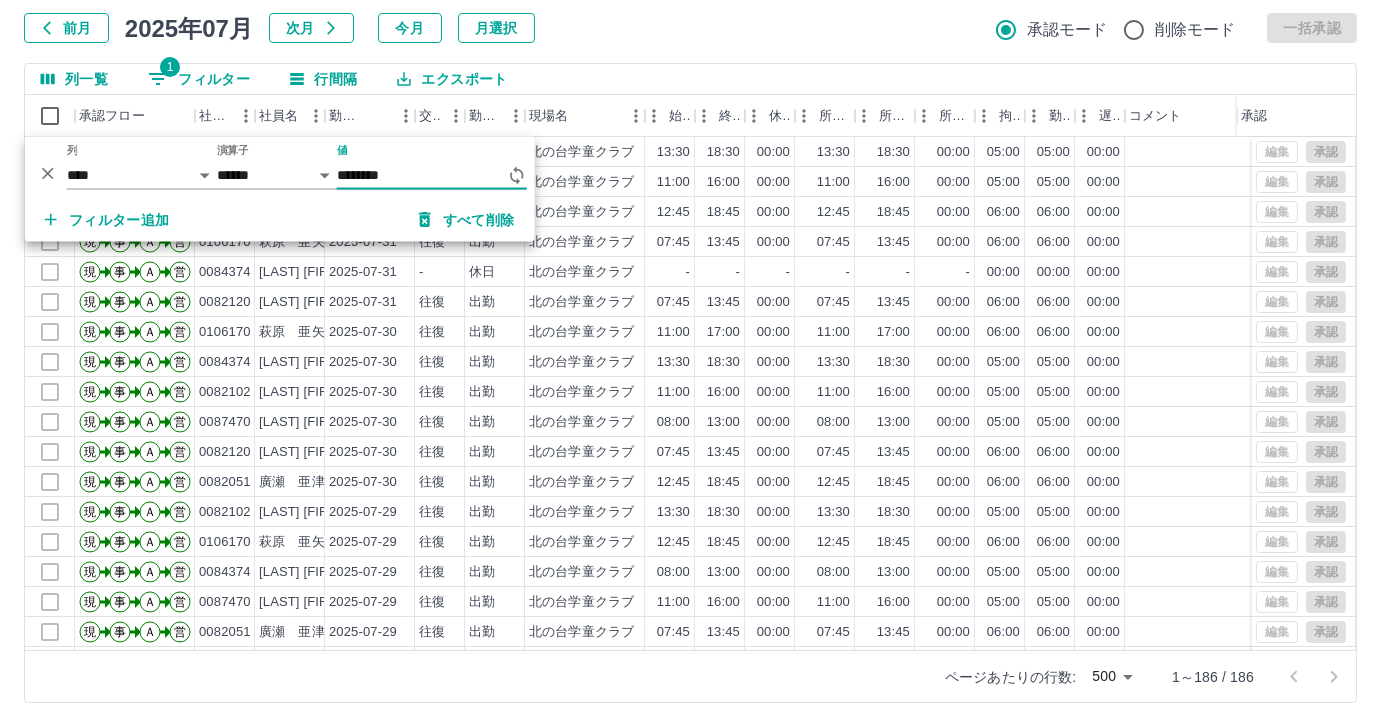 click on "勤務実績承認 前月 2025年07月 次月 今月 月選択 承認モード 削除モード 一括承認 列一覧 1 フィルター 行間隔 エクスポート 承認フロー 社員番号 社員名 勤務日 交通費 勤務区分 現場名 始業 終業 休憩 所定開始 所定終業 所定休憩 拘束 勤務 遅刻等 コメント ステータス 承認 現 事 Ａ 営 0082102 [LAST] [FIRST] 2025-07-31 往復 出勤 北の台学童クラブ 13:30 18:30 00:00 13:30 18:30 00:00 05:00 05:00 00:00 全承認済 現 事 Ａ 営 0087470 [LAST] [FIRST] 2025-07-31 往復 出勤 北の台学童クラブ 11:00 16:00 00:00 11:00 16:00 00:00 05:00 05:00 00:00 全承認済 現 事 Ａ 営 0082051 [LAST] [FIRST] 2025-07-31 往復 出勤 北の台学童クラブ 12:45 18:45 00:00 12:45 18:45 00:00 06:00 06:00 00:00 全承認済 現 事 Ａ 営 0106170 [LAST] [FIRST] 2025-07-31 往復 出勤 北の台学童クラブ 07:45 13:45 00:00 07:45 13:45 00:00 06:00 06:00 00:00 全承認済 現 事 Ａ 営 0084374" at bounding box center [690, 329] 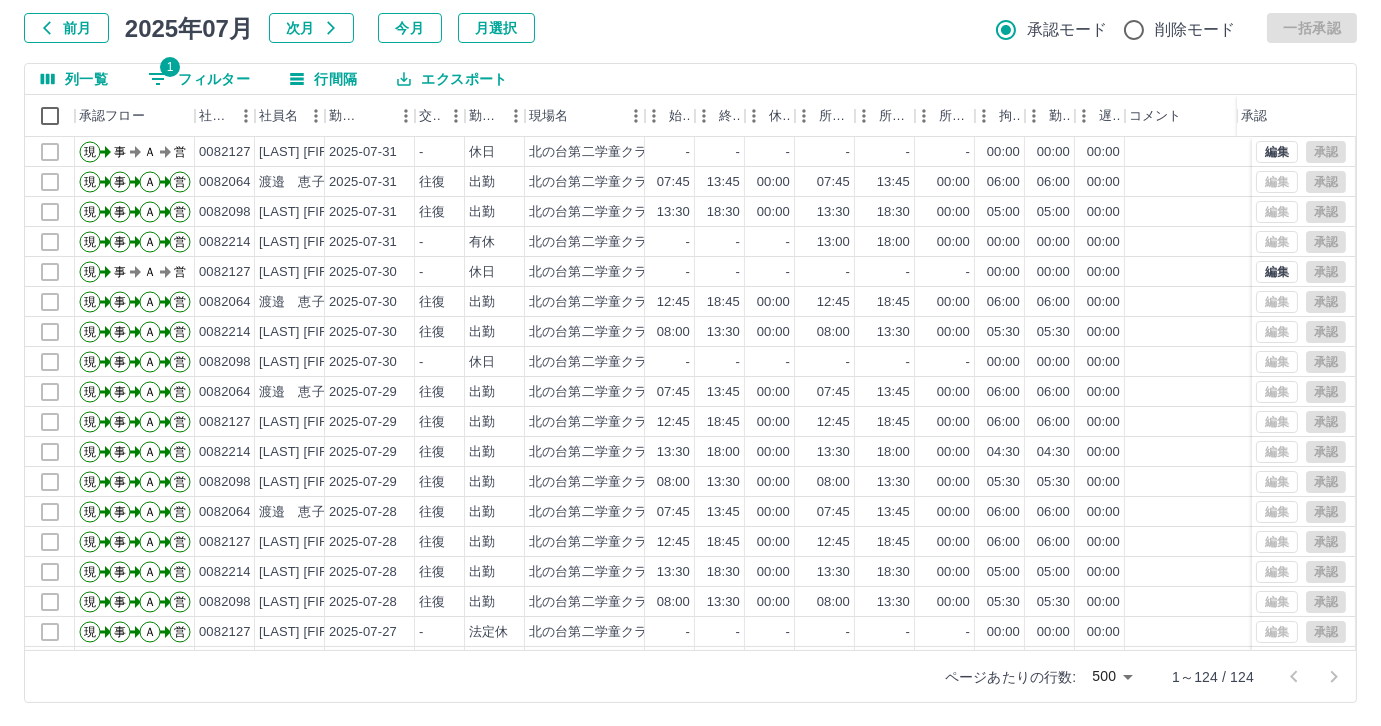 select on "**********" 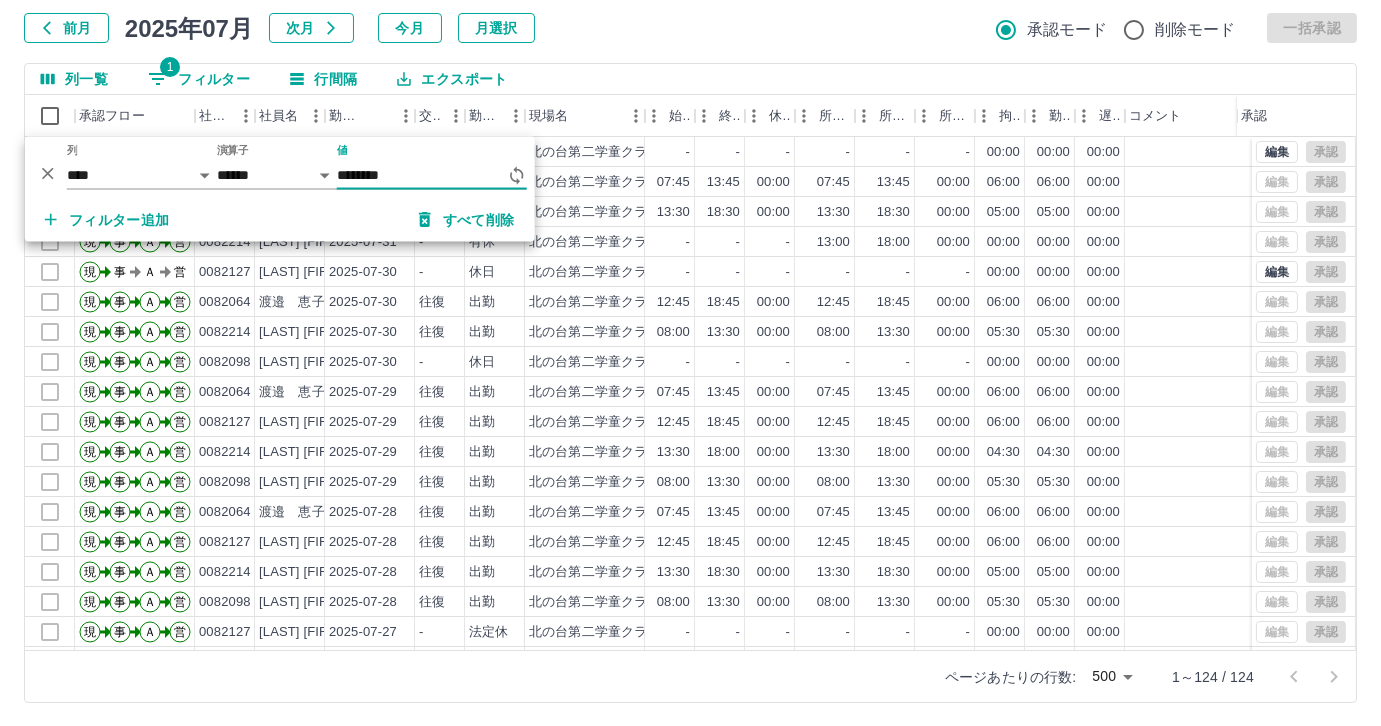 type on "********" 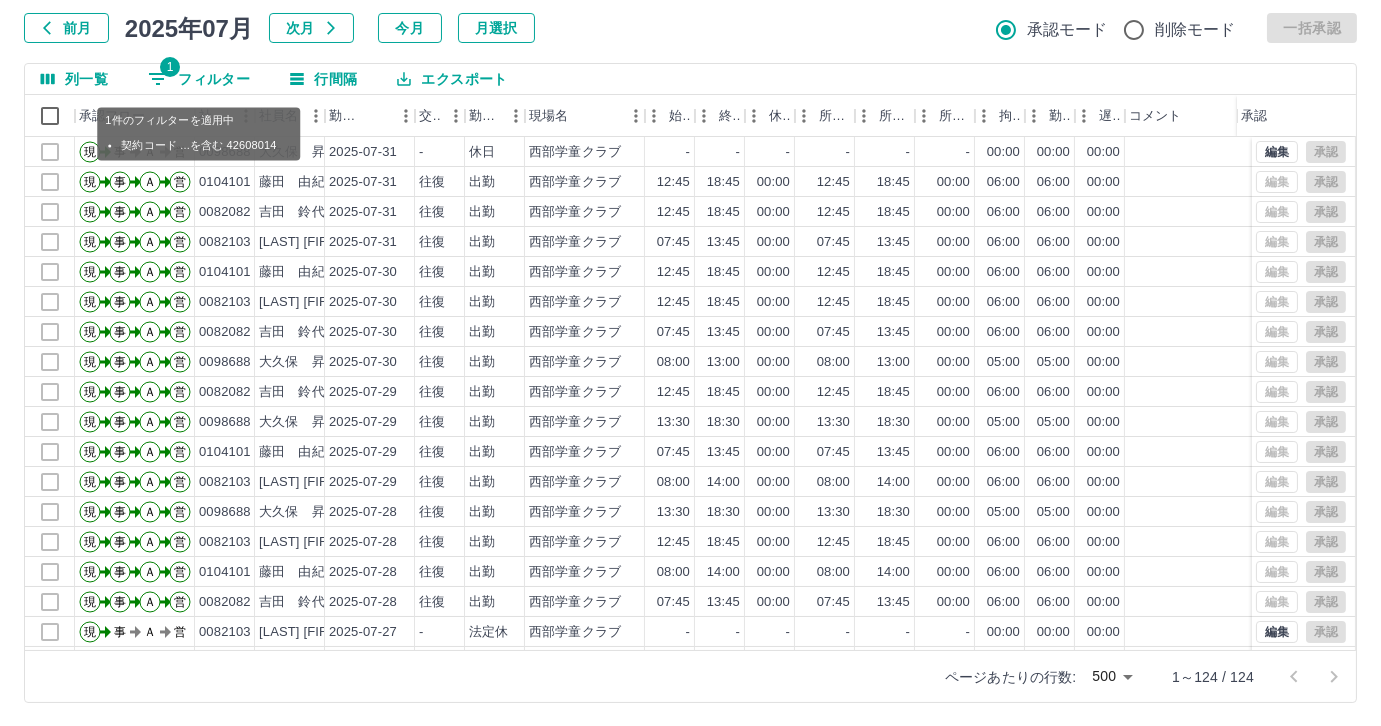select on "**********" 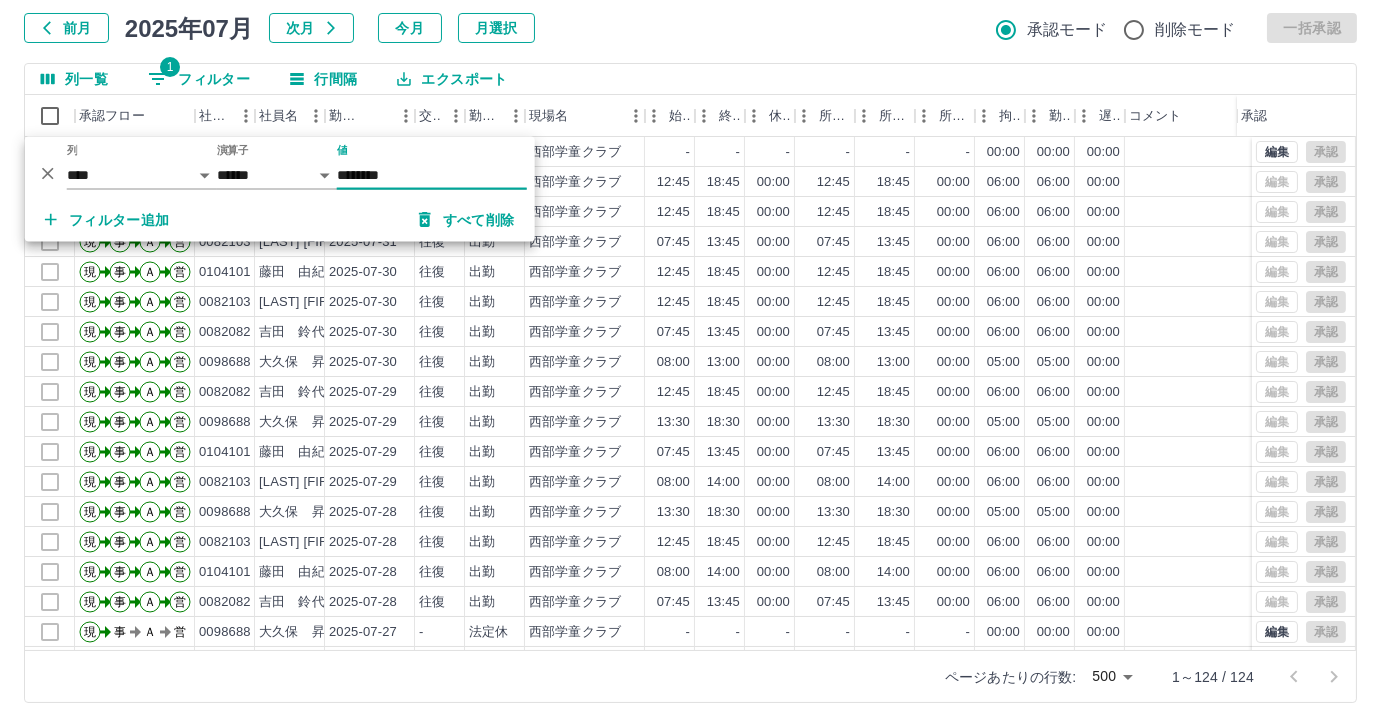 click on "********" at bounding box center (432, 175) 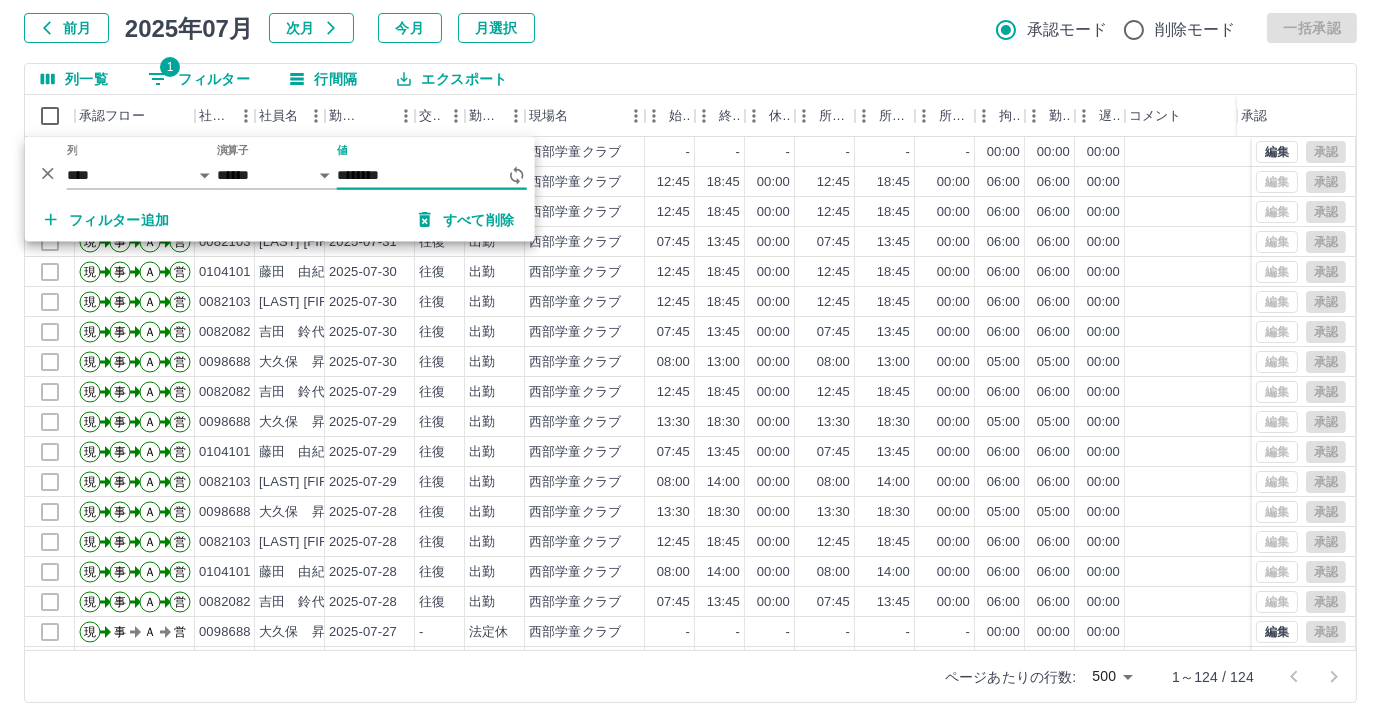 type on "********" 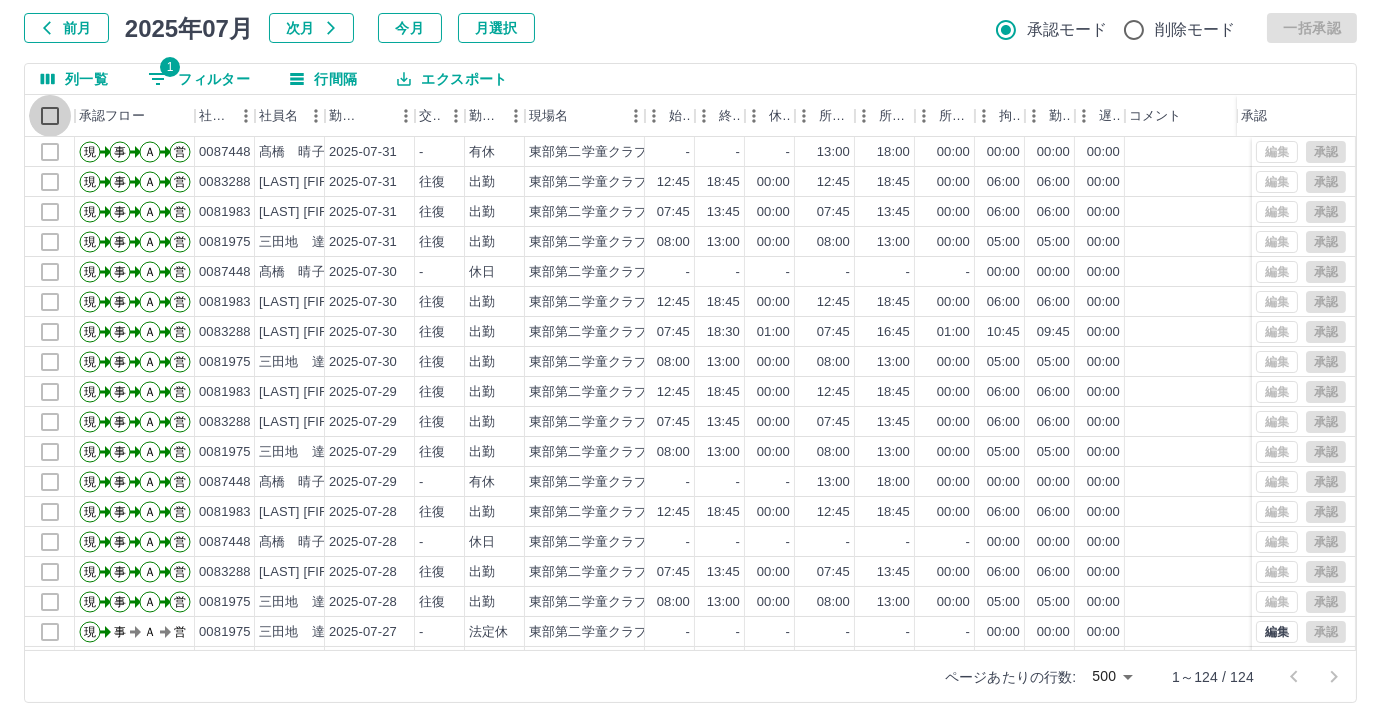 select on "**********" 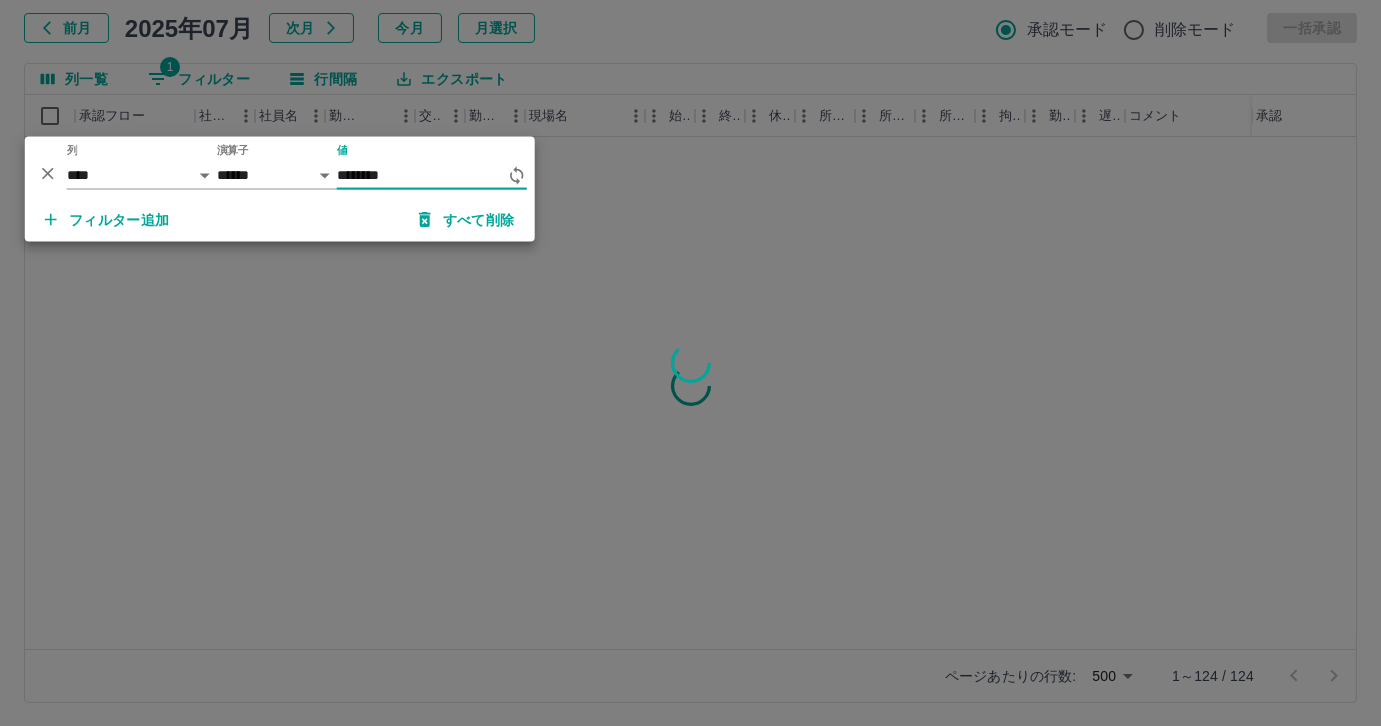 type on "********" 